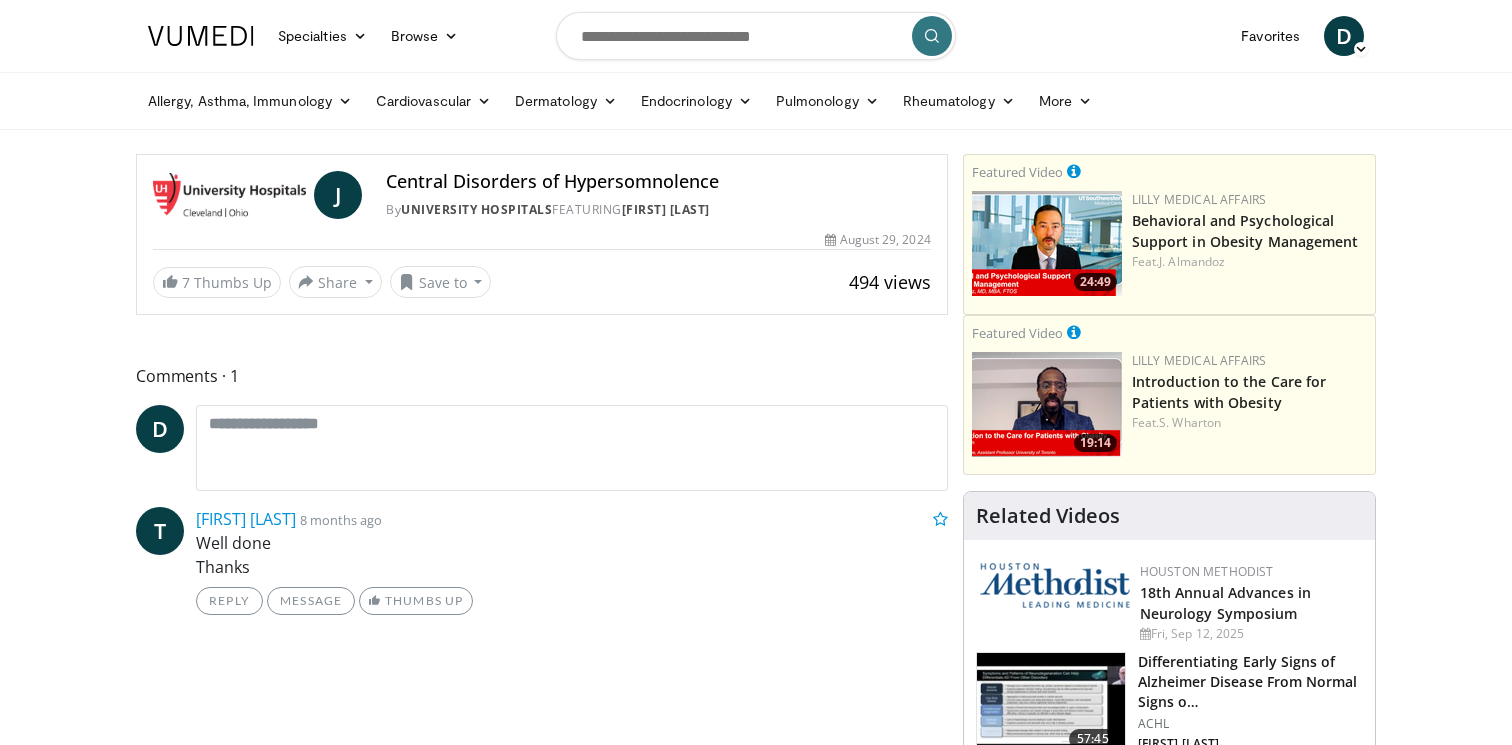 scroll, scrollTop: 0, scrollLeft: 0, axis: both 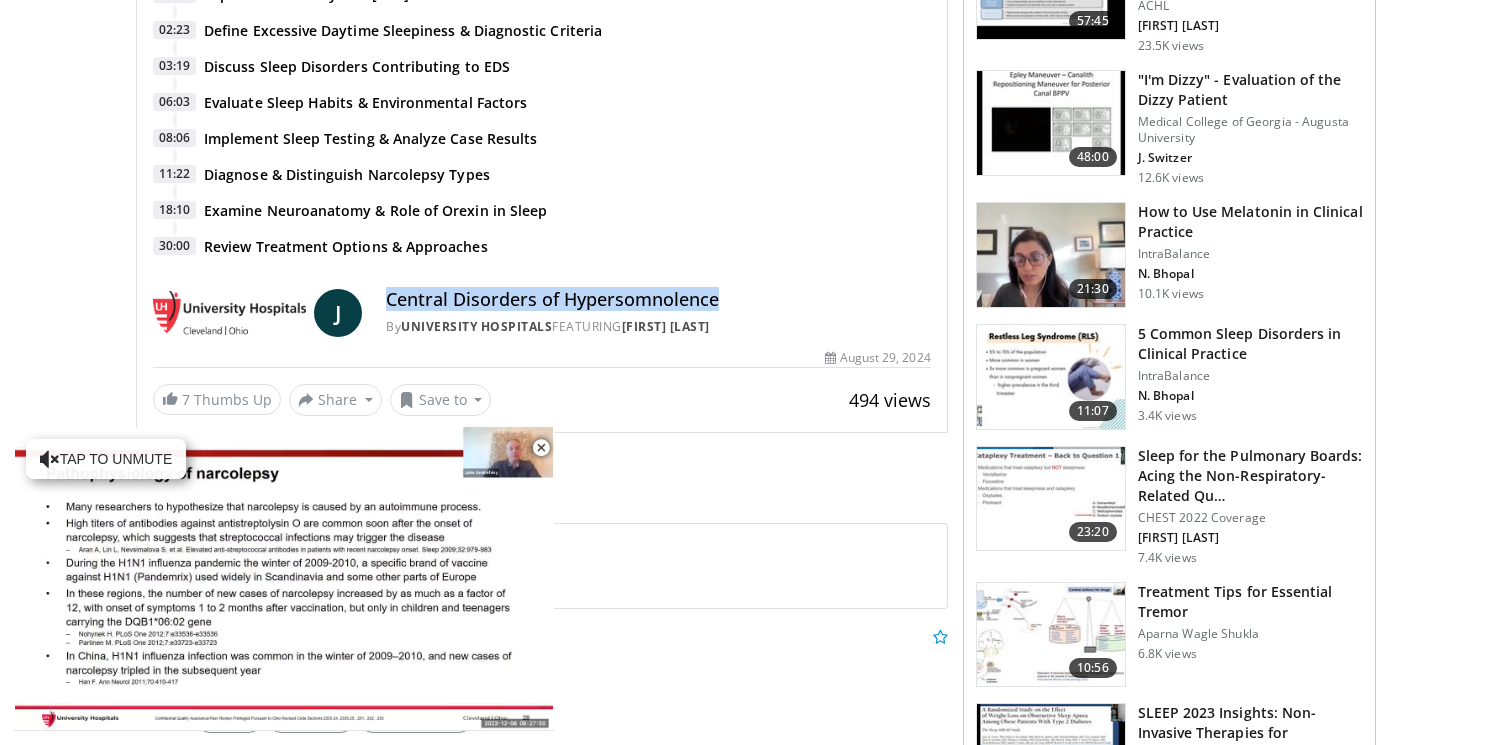 drag, startPoint x: 732, startPoint y: 262, endPoint x: 387, endPoint y: 266, distance: 345.0232 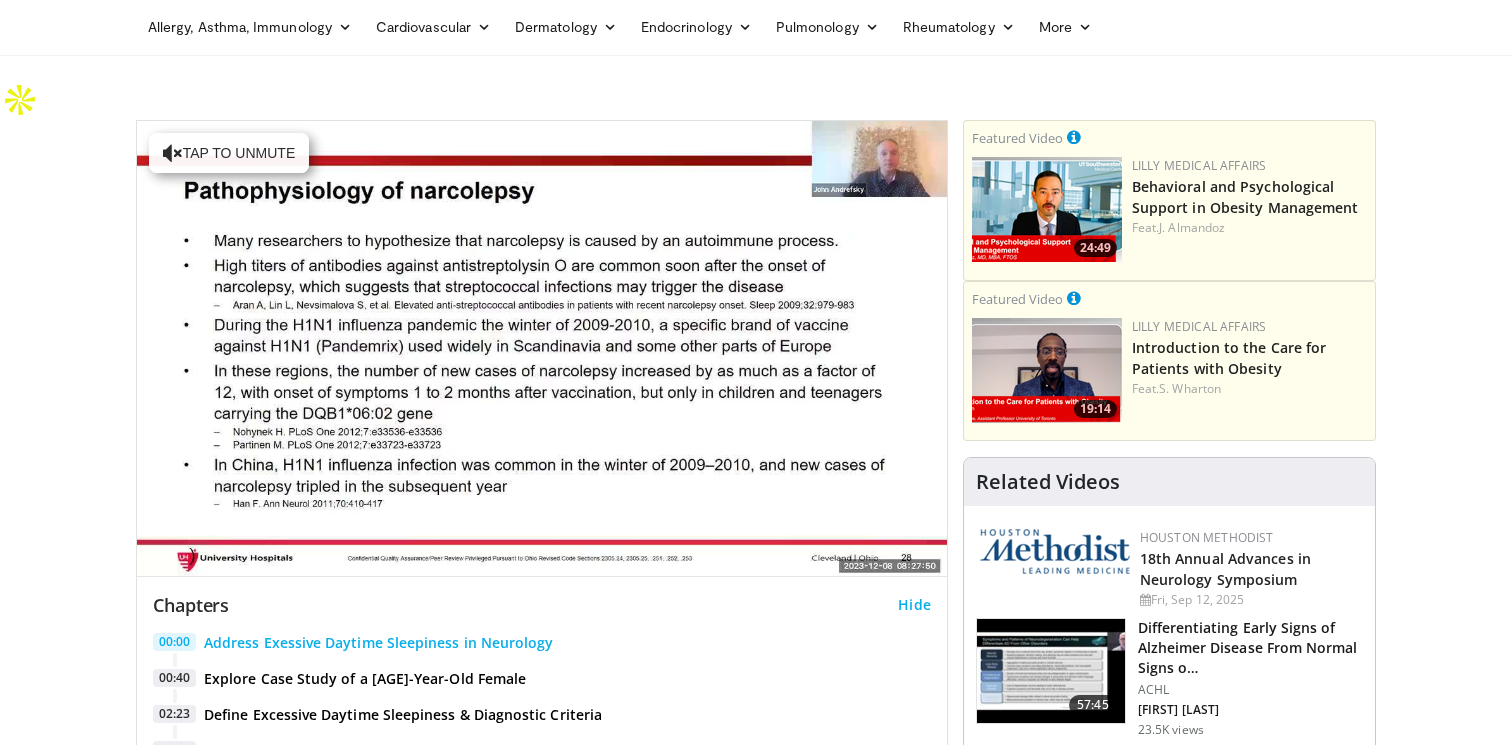 scroll, scrollTop: 0, scrollLeft: 0, axis: both 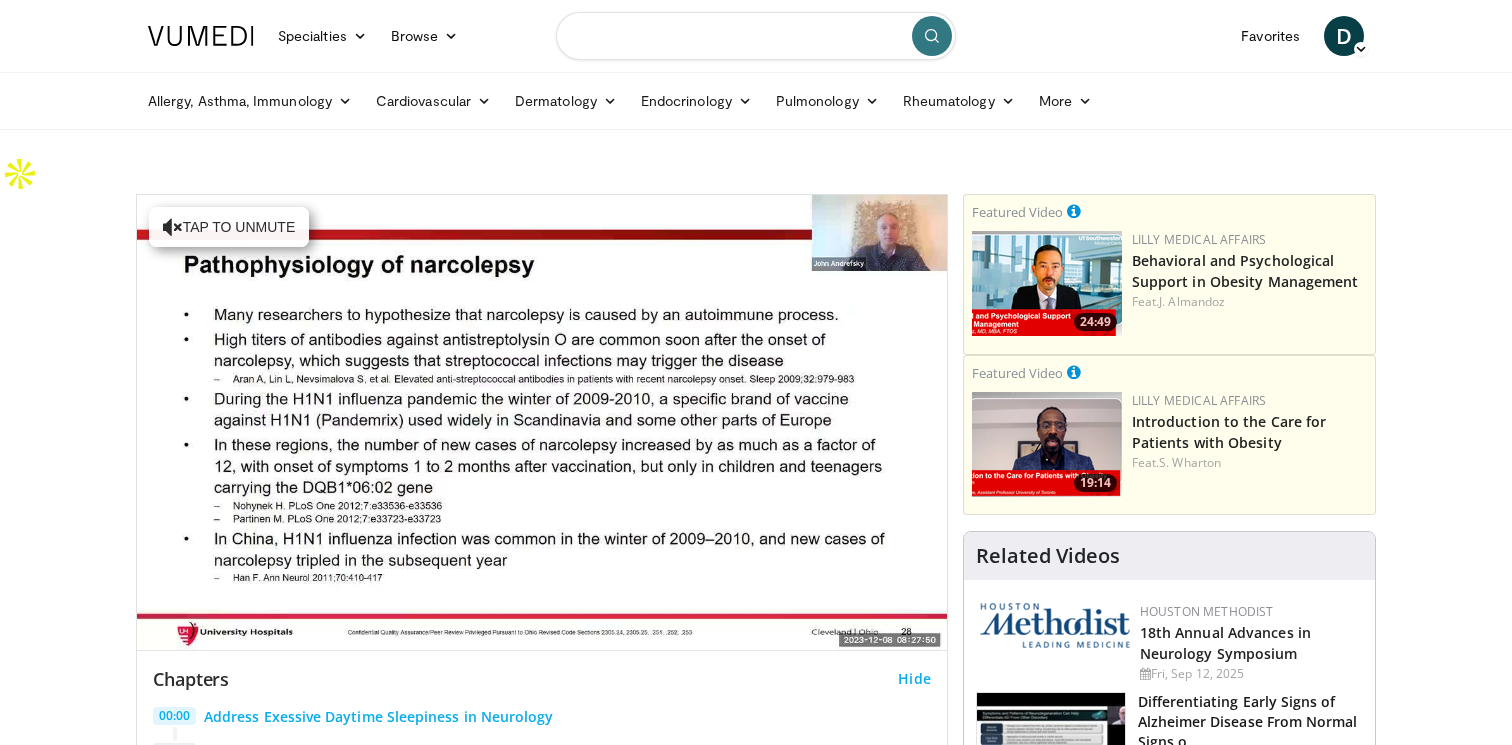 click at bounding box center (756, 36) 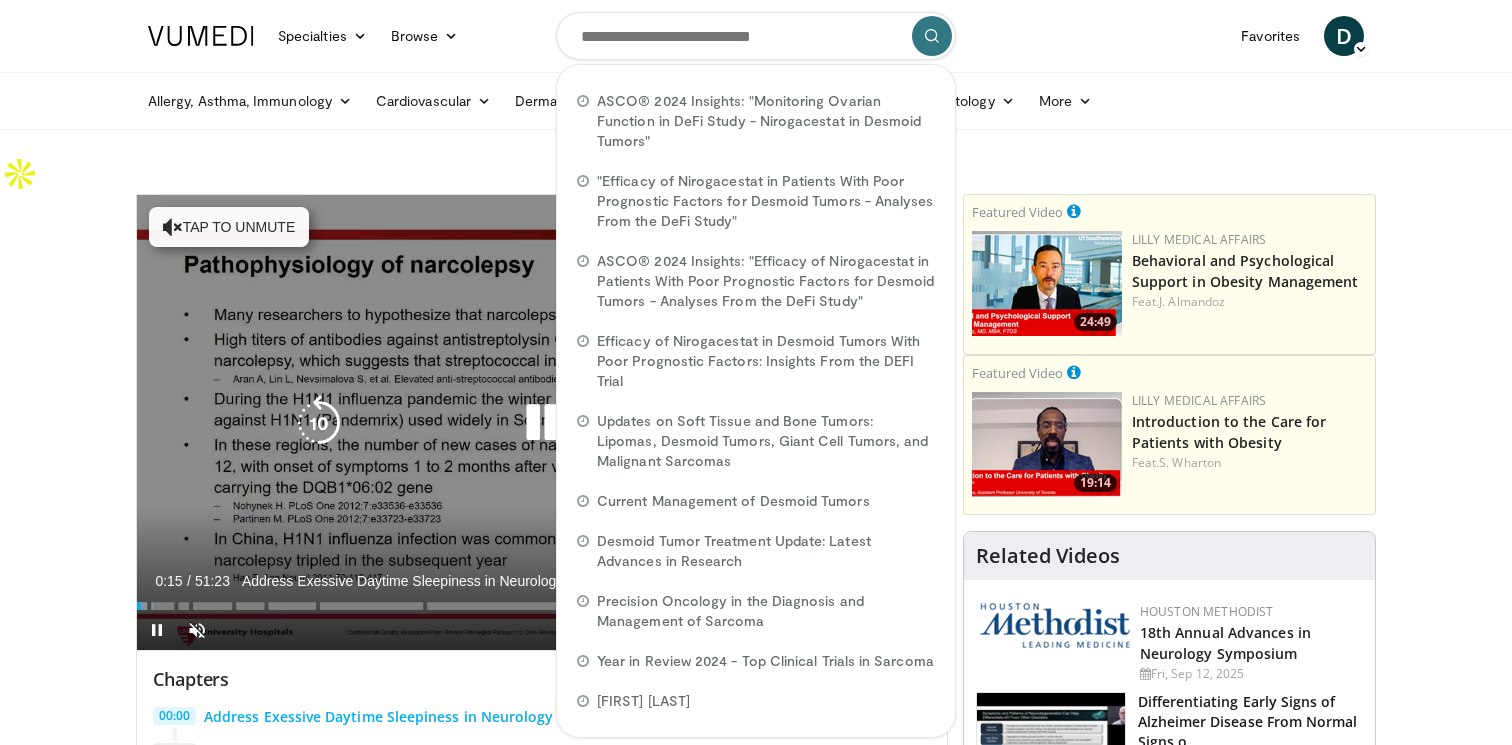 click on "Tap to unmute" at bounding box center [229, 227] 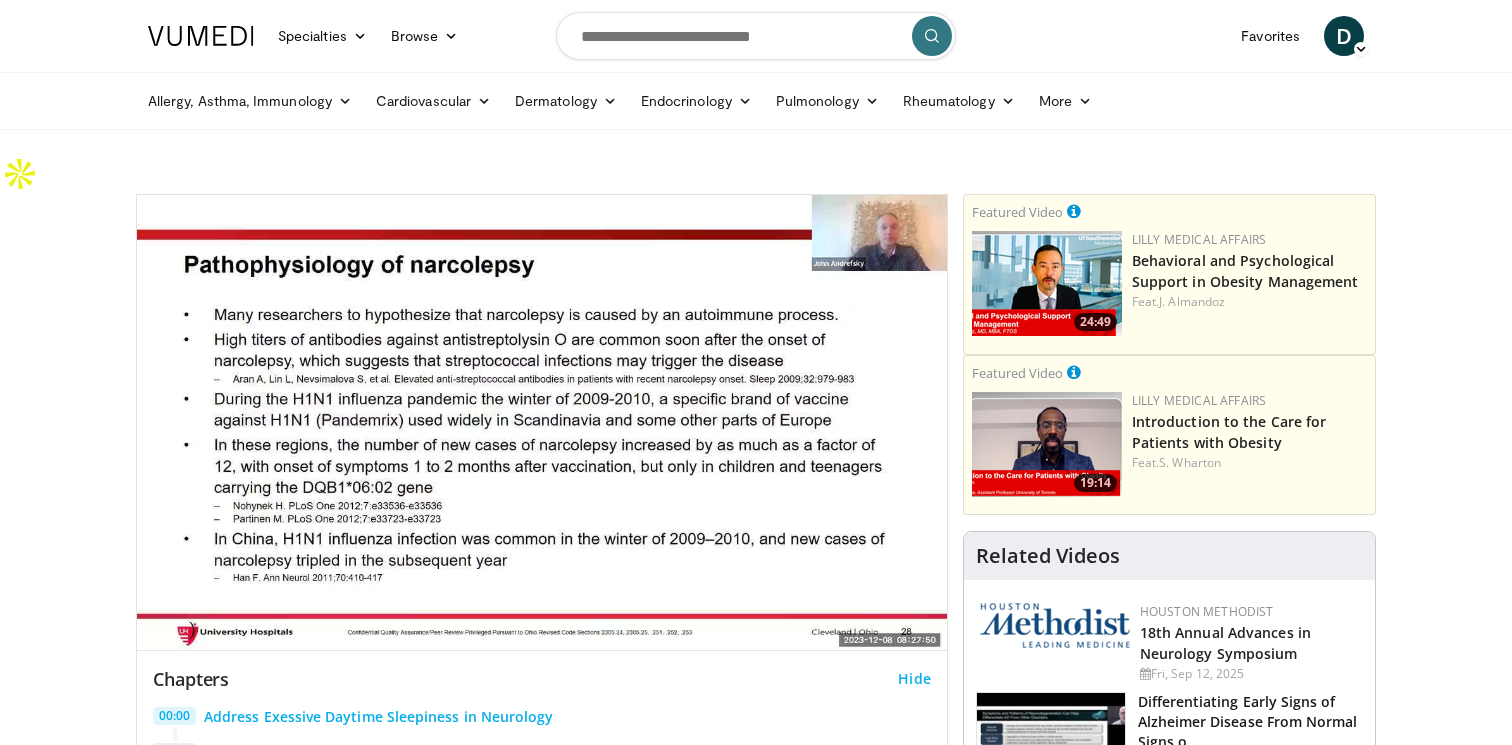 click on "**********" at bounding box center (542, 423) 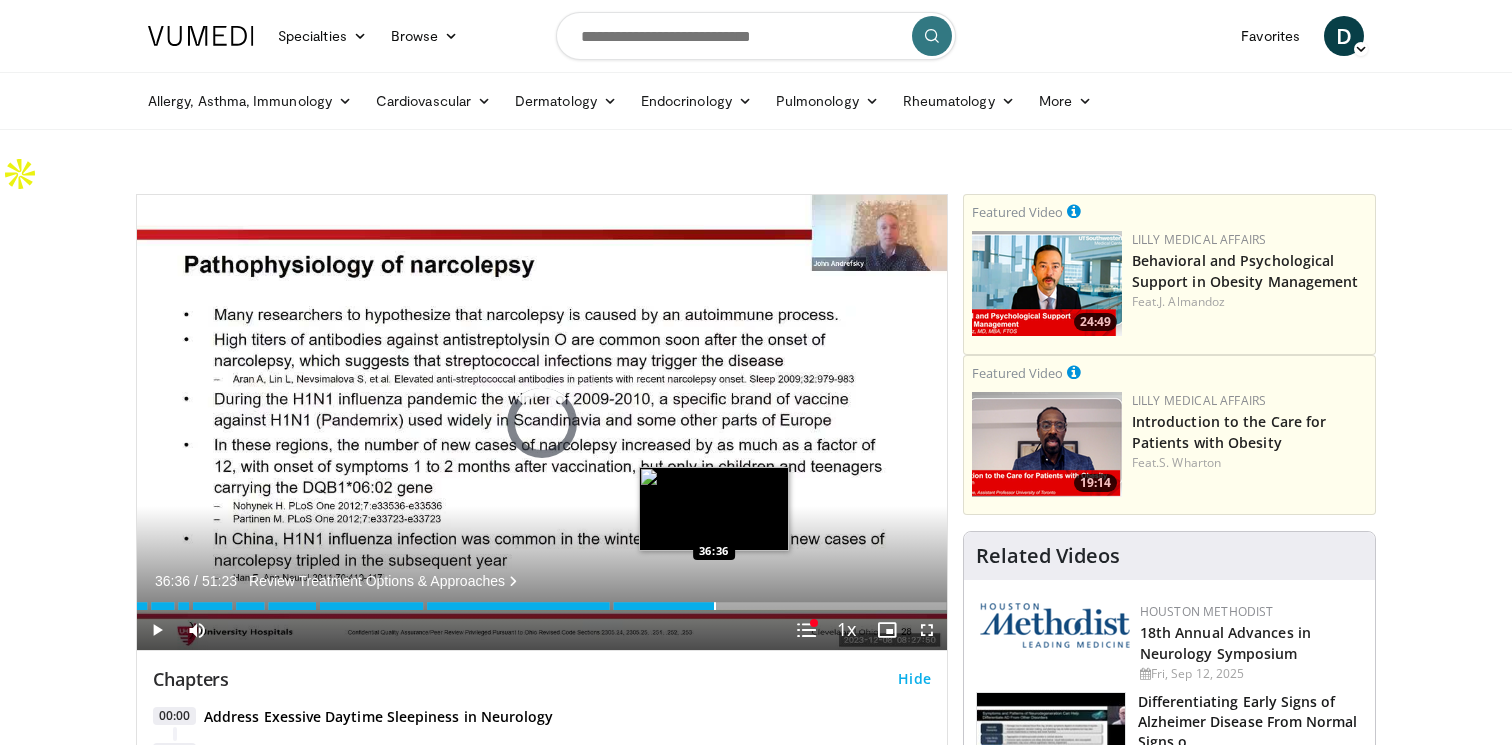 click at bounding box center (715, 606) 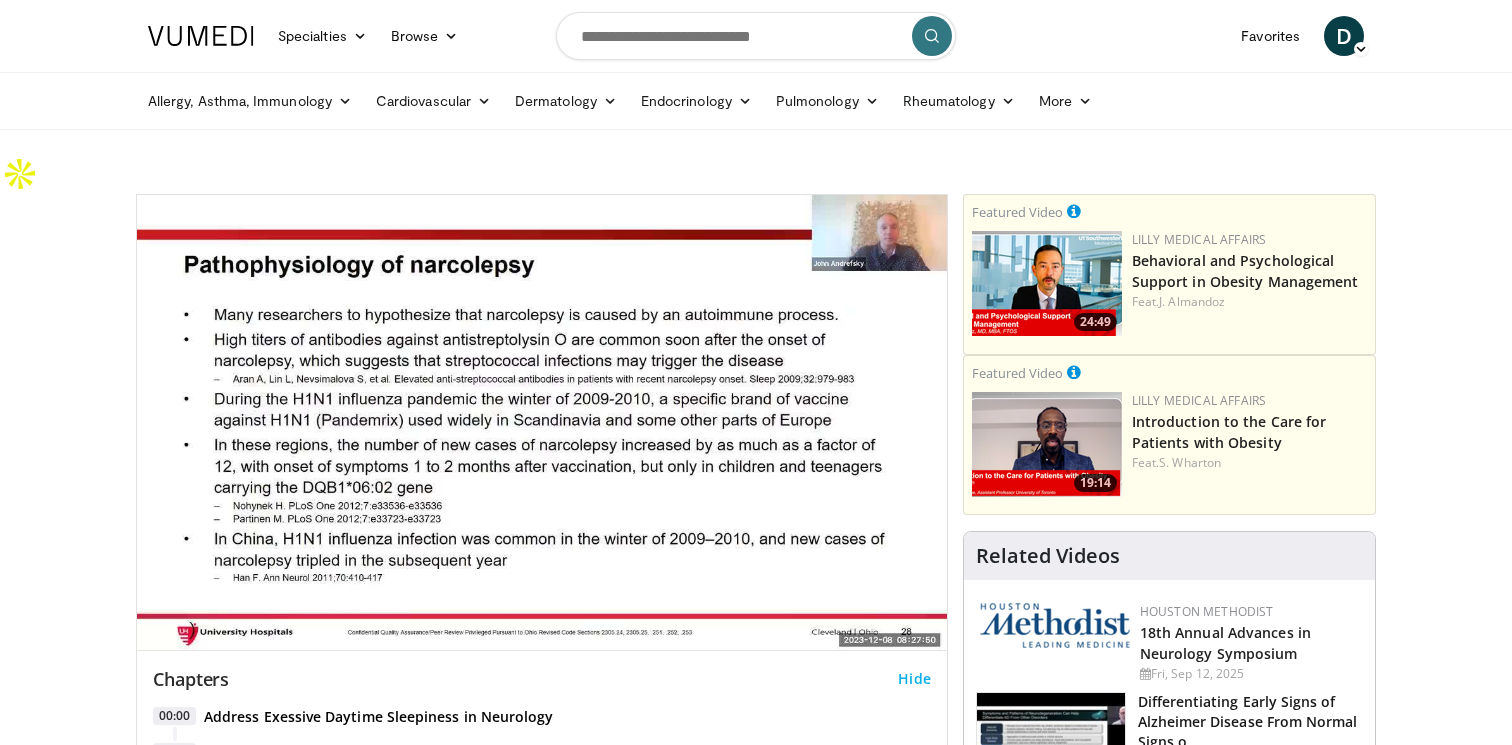 click on "Hide" at bounding box center (914, 679) 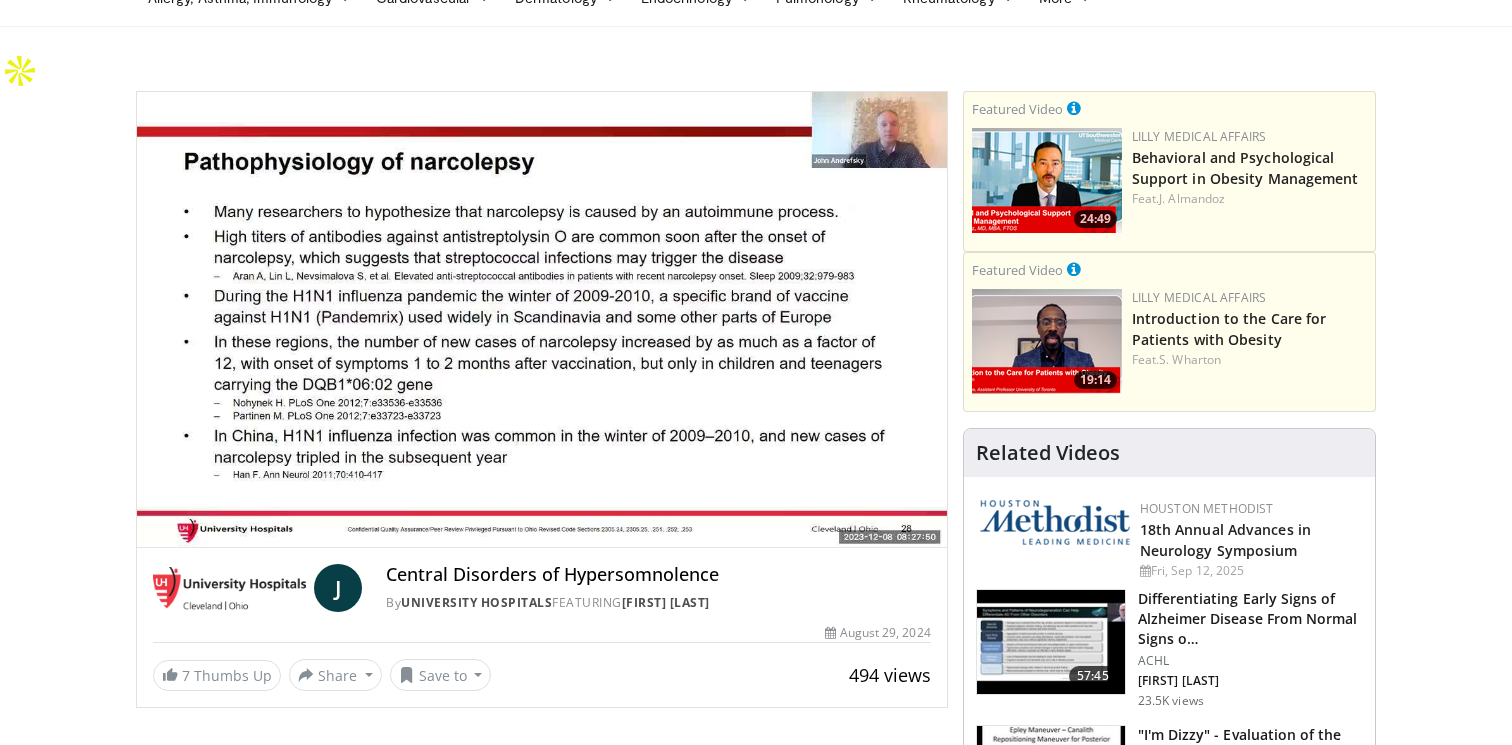 scroll, scrollTop: 80, scrollLeft: 0, axis: vertical 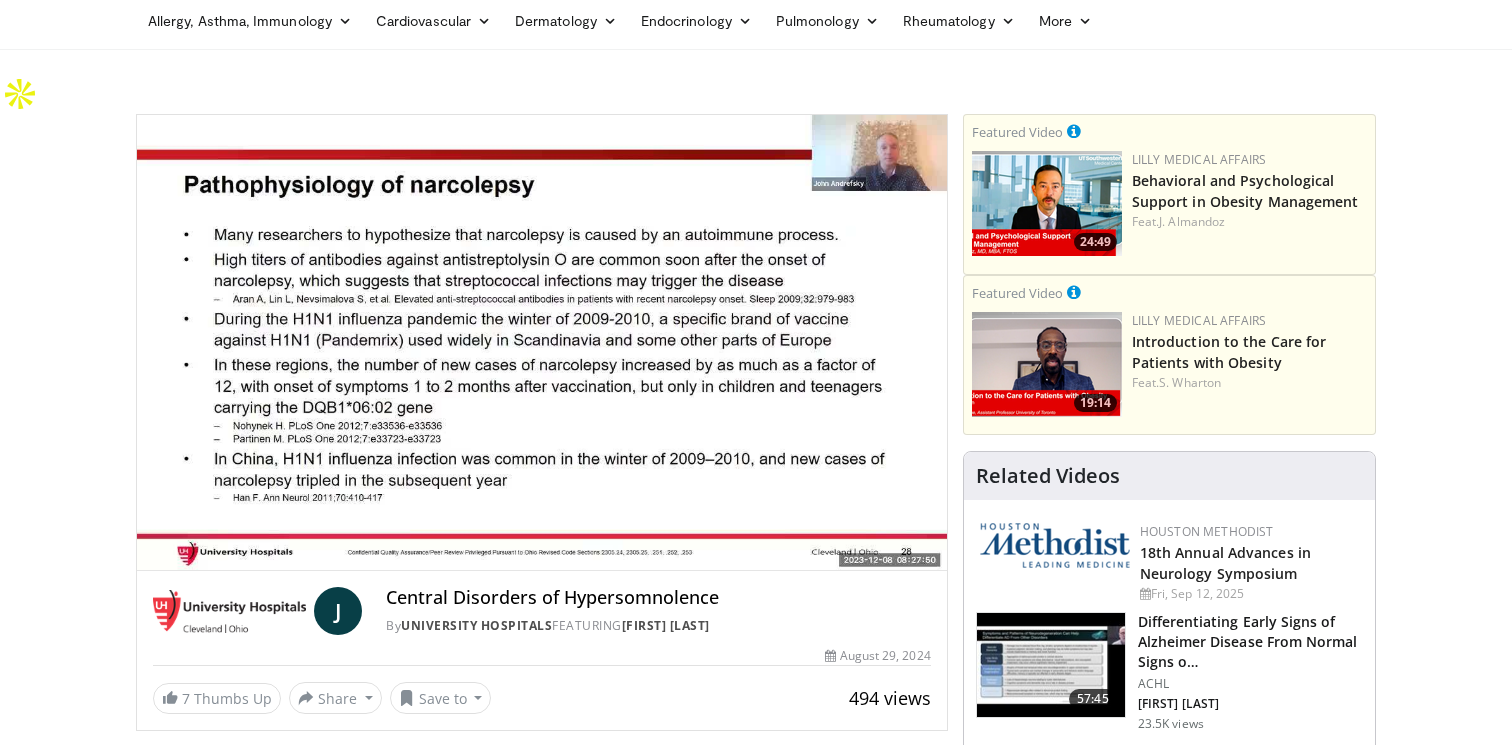 type 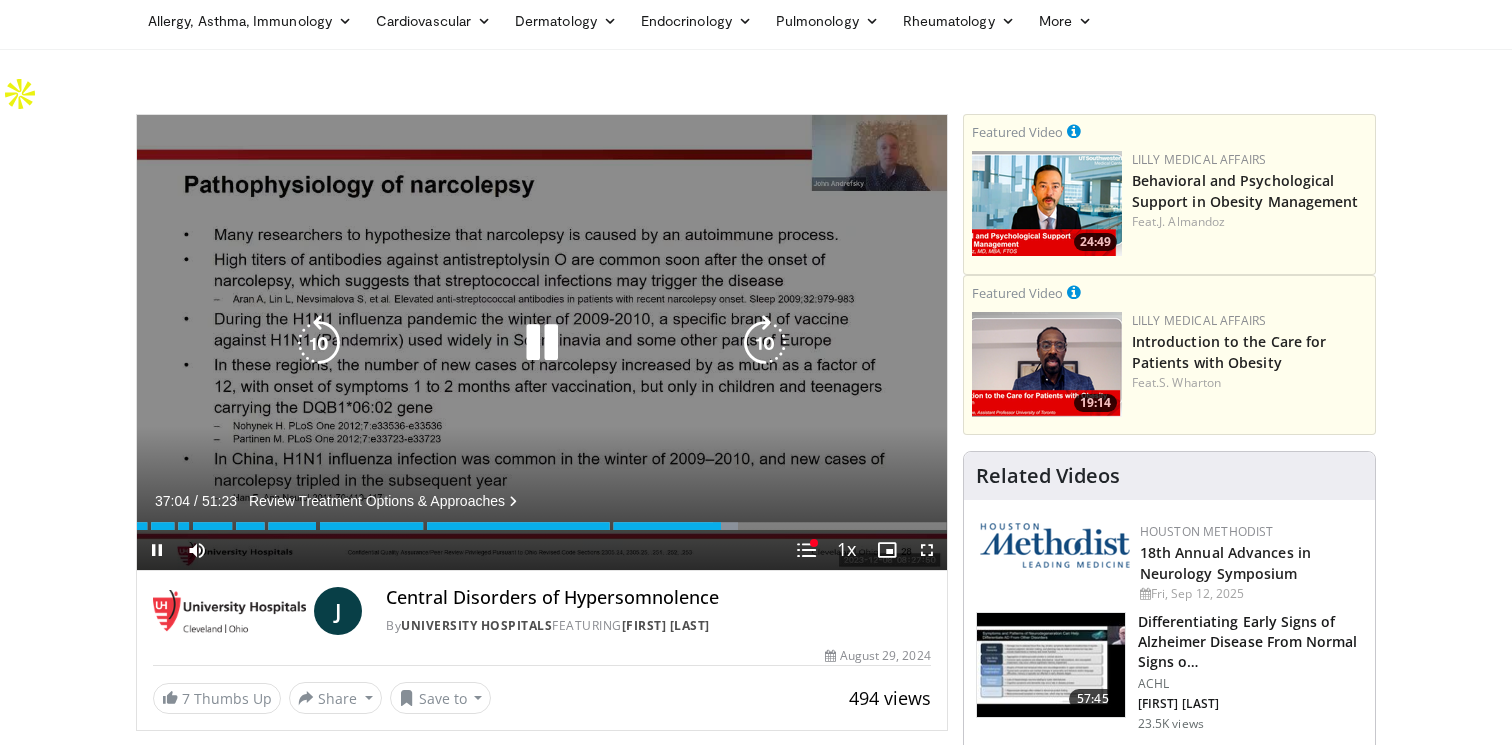 click at bounding box center [542, 343] 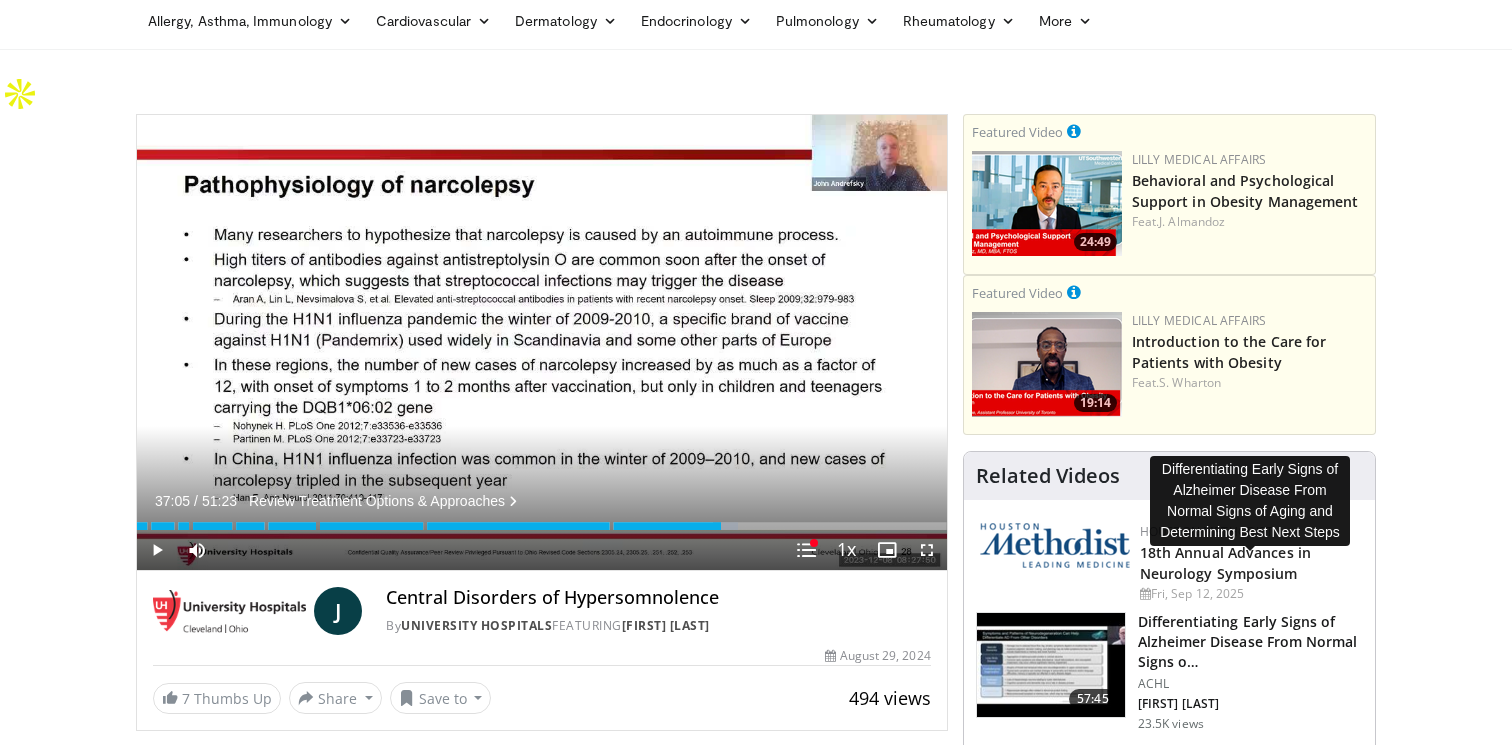 click on "Differentiating Early Signs of Alzheimer Disease From Normal Signs o…" at bounding box center [1250, 642] 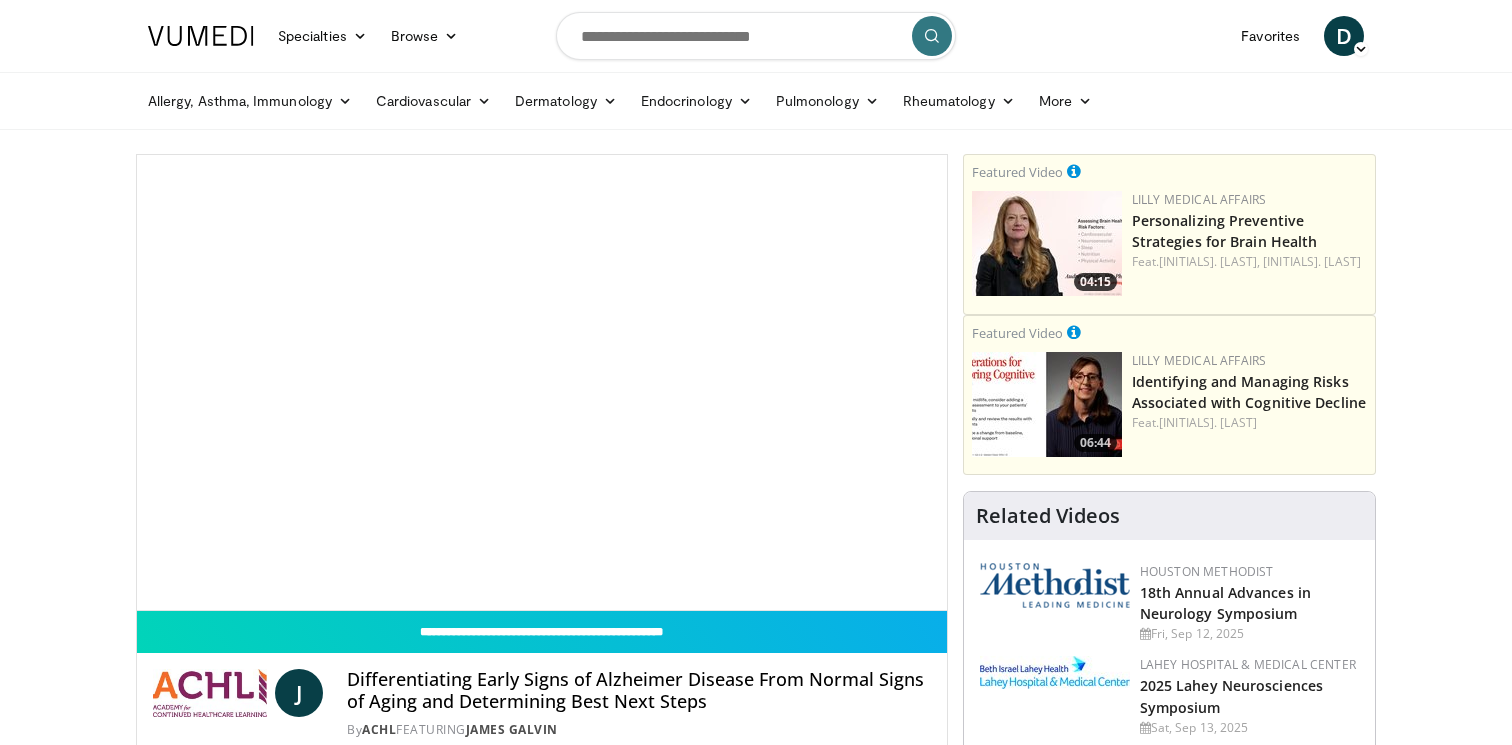 scroll, scrollTop: 0, scrollLeft: 0, axis: both 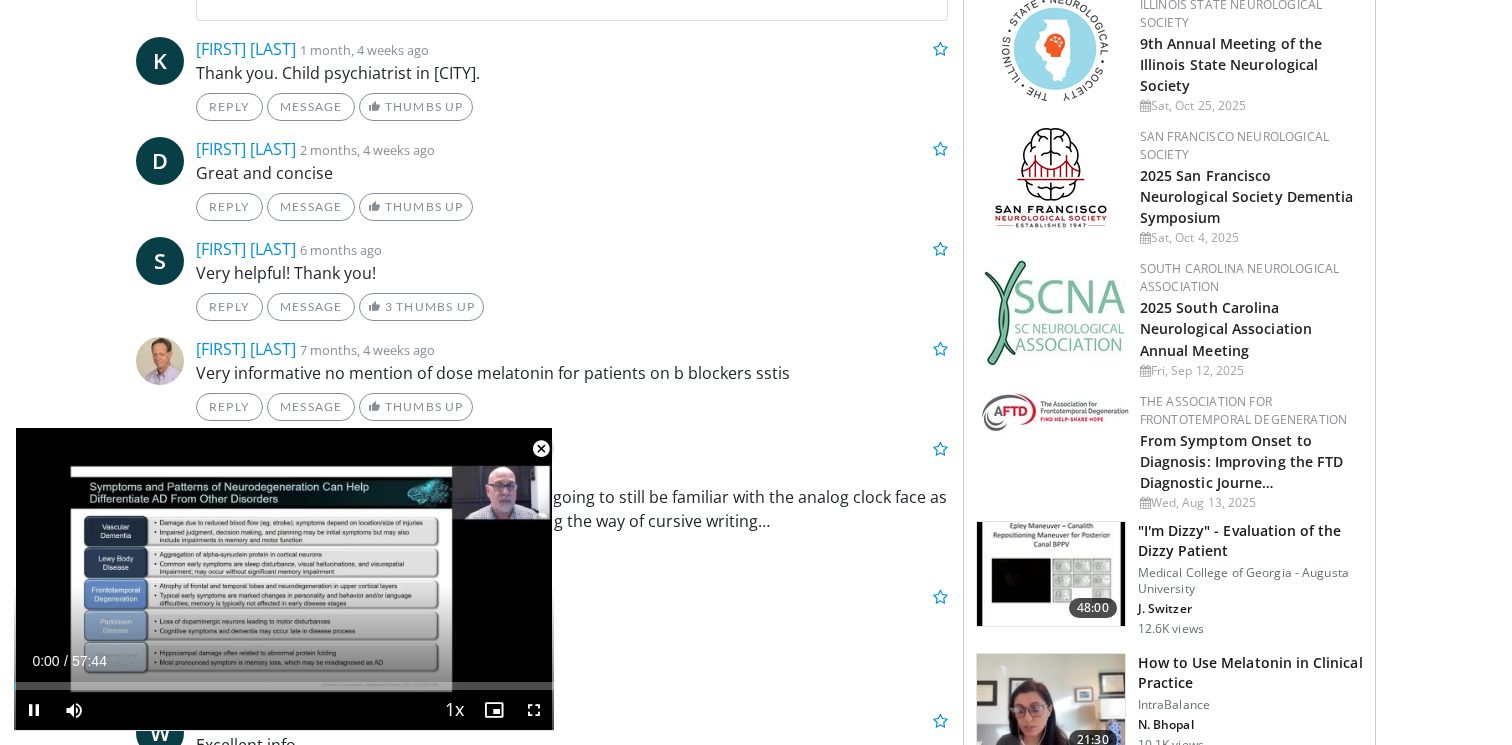 click on ""I'm Dizzy" - Evaluation of the Dizzy Patient
Medical College of Georgia - Augusta University
J. Switzer
12.6K views" at bounding box center [1250, 579] 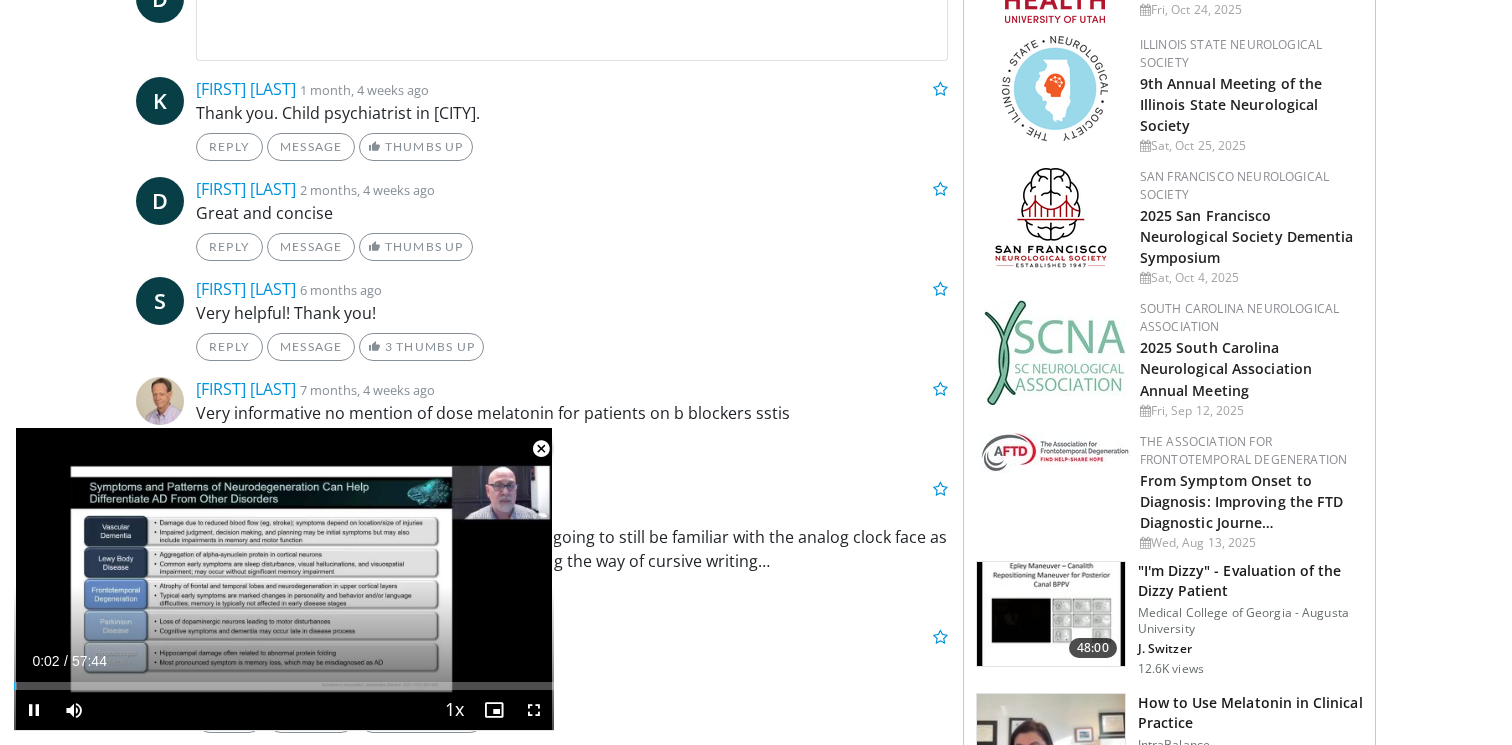 click at bounding box center (541, 449) 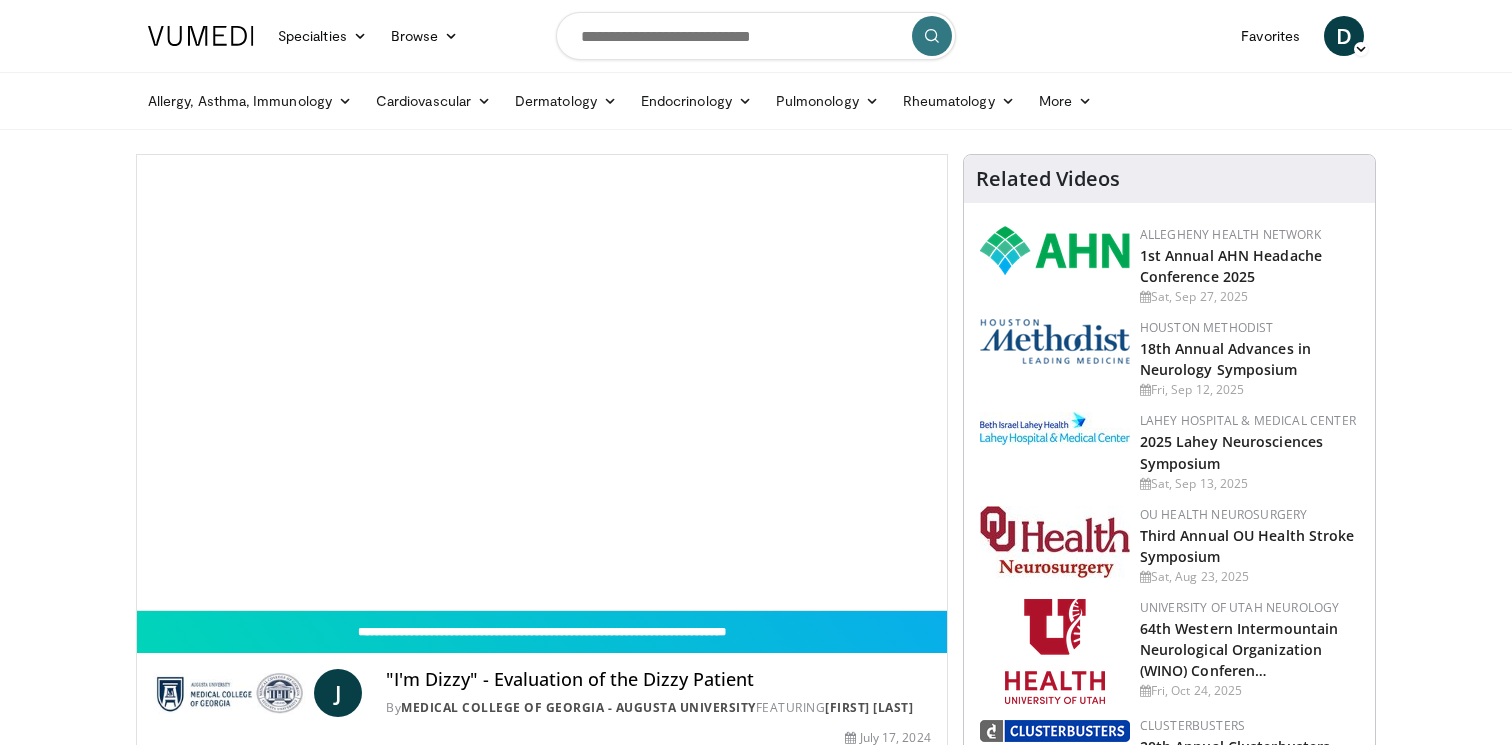 scroll, scrollTop: 0, scrollLeft: 0, axis: both 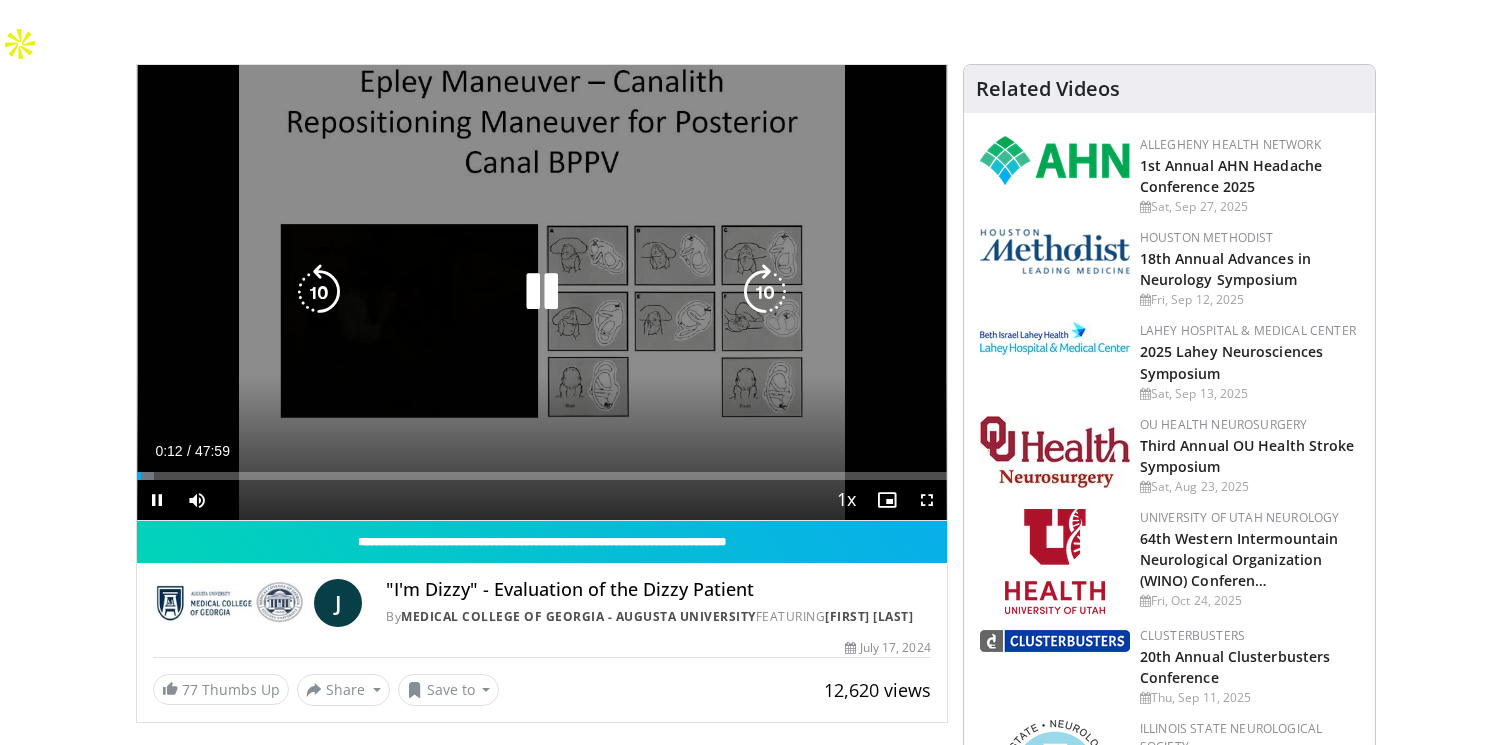 click at bounding box center [542, 292] 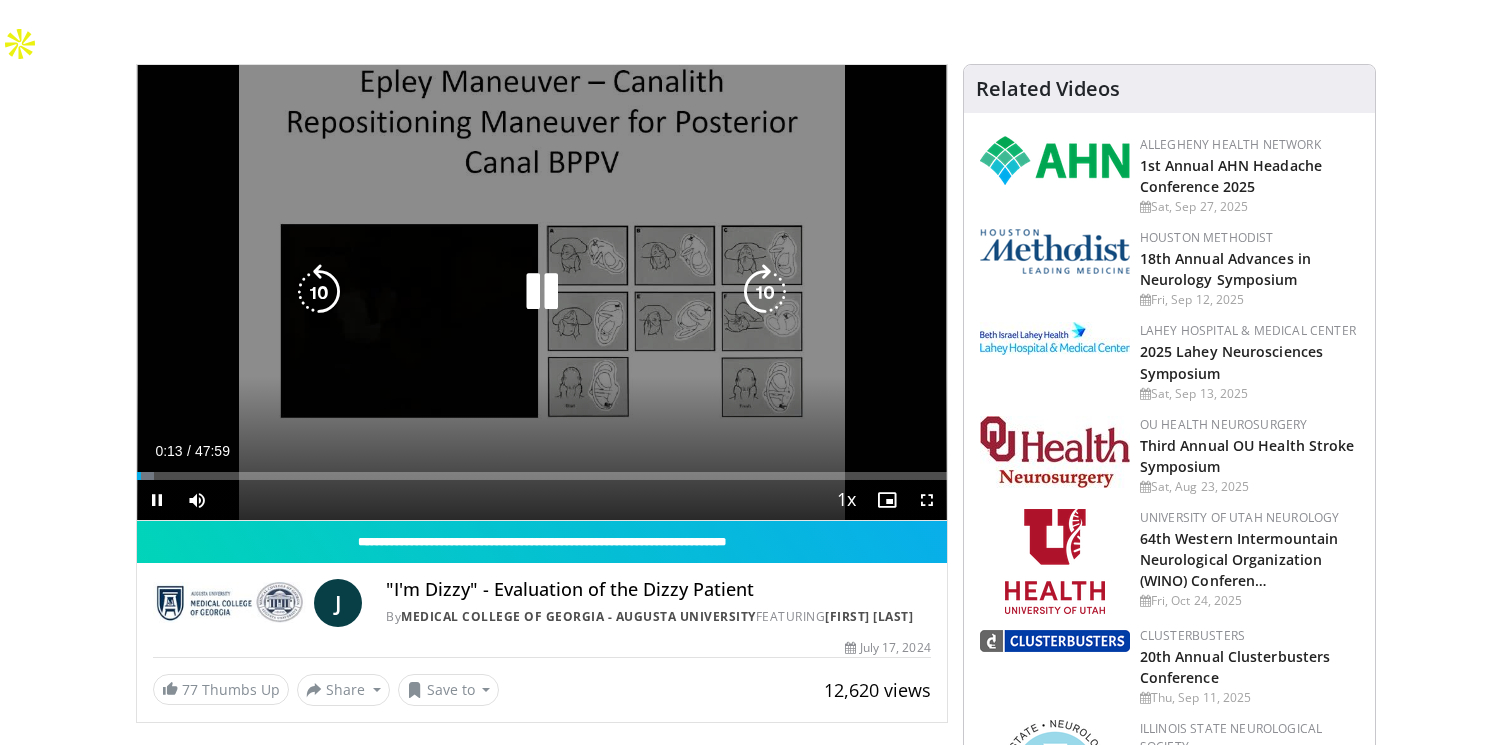 click at bounding box center [542, 292] 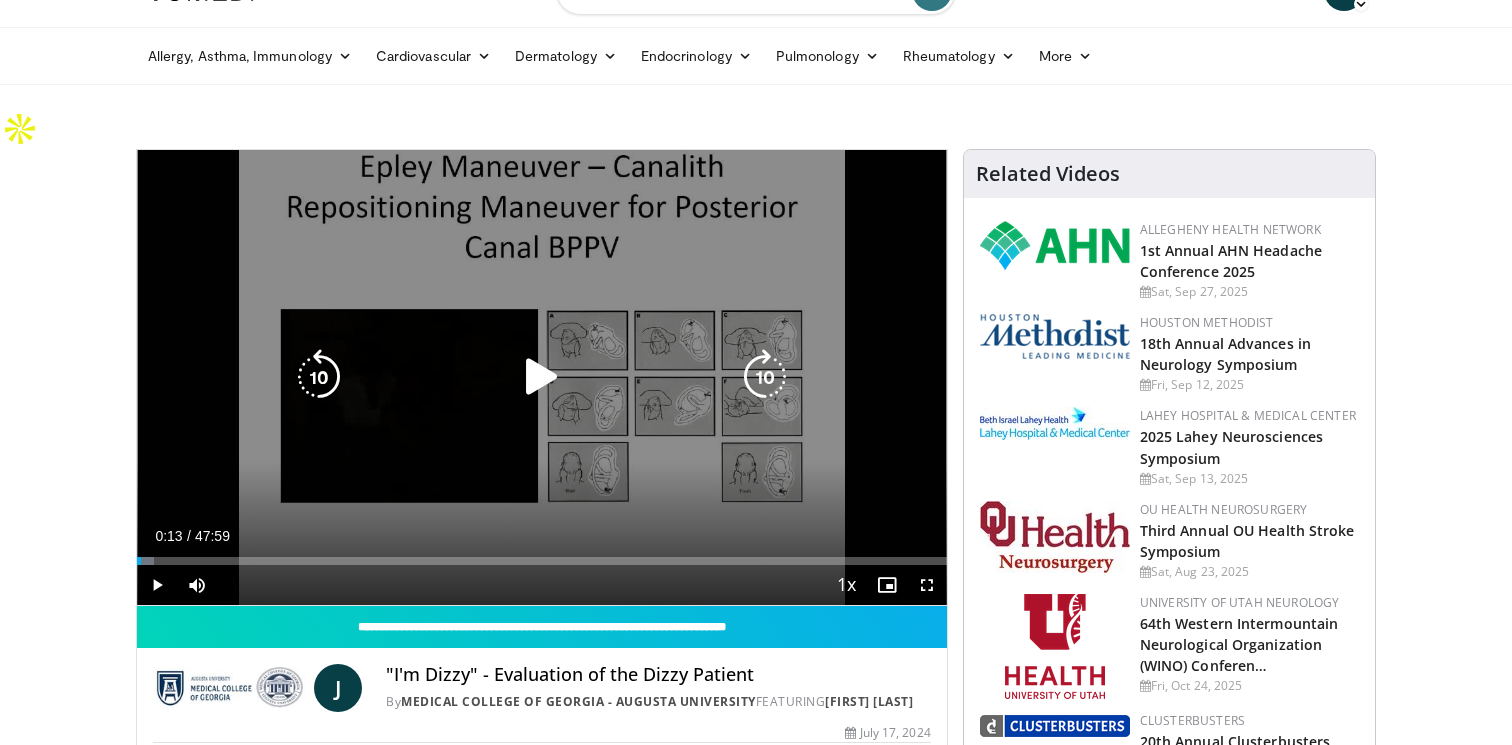 scroll, scrollTop: 0, scrollLeft: 0, axis: both 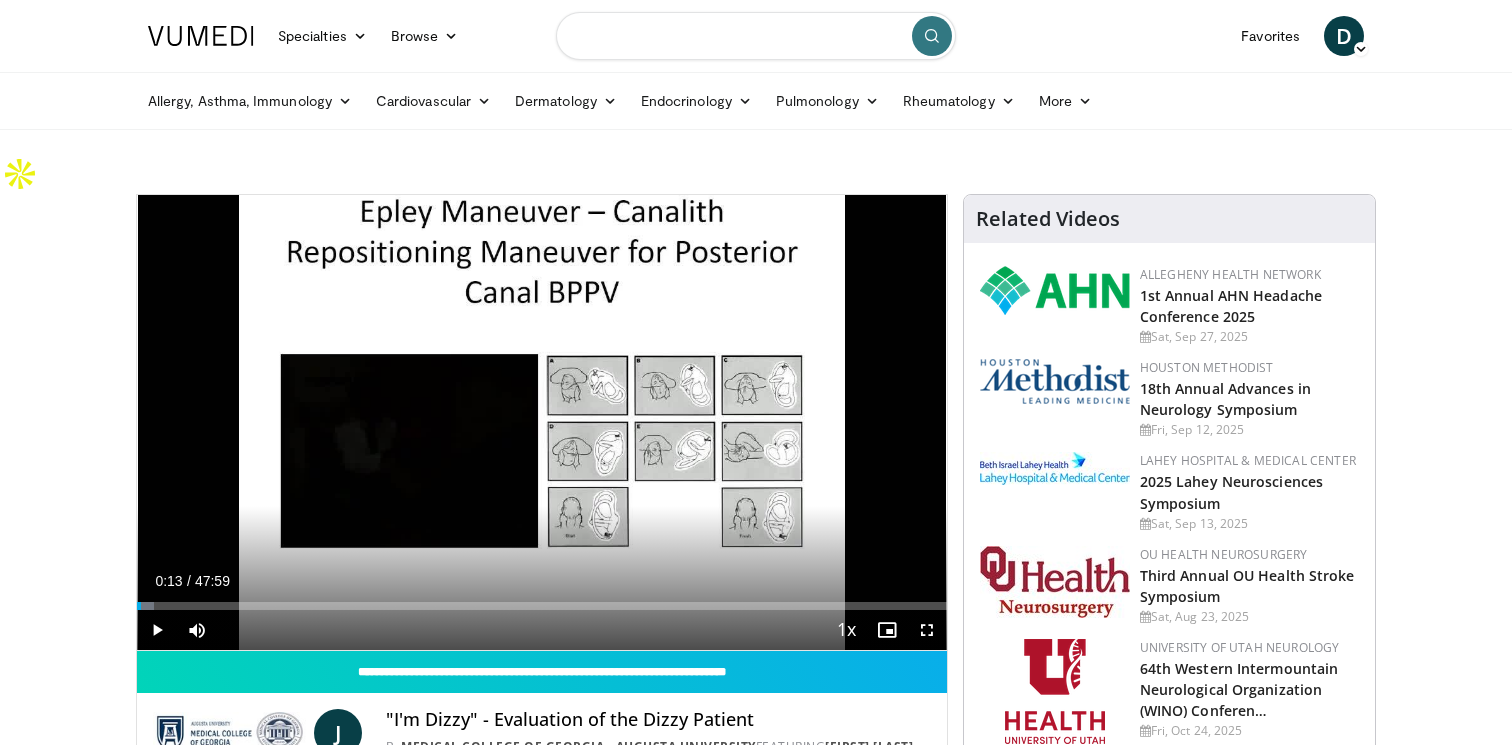 click at bounding box center [756, 36] 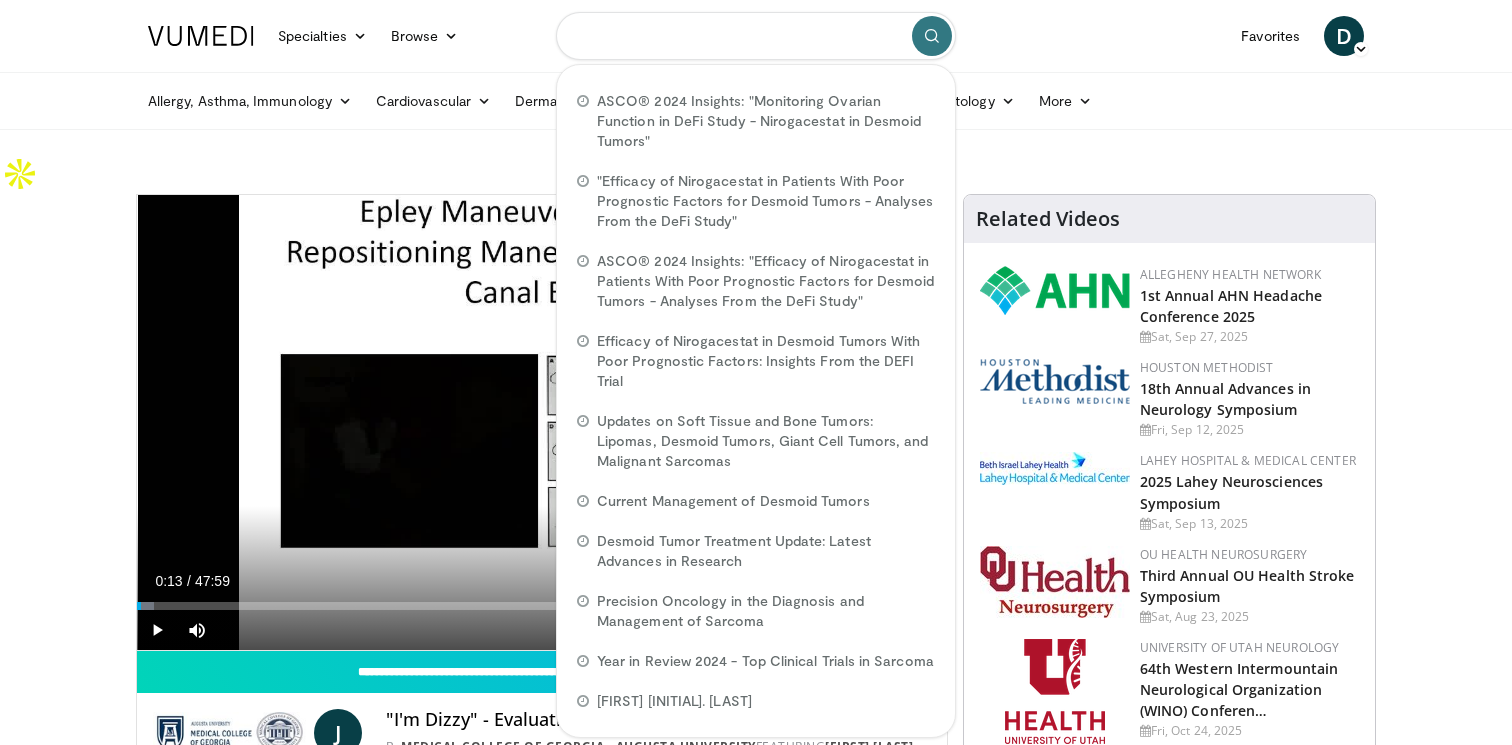 paste on "**********" 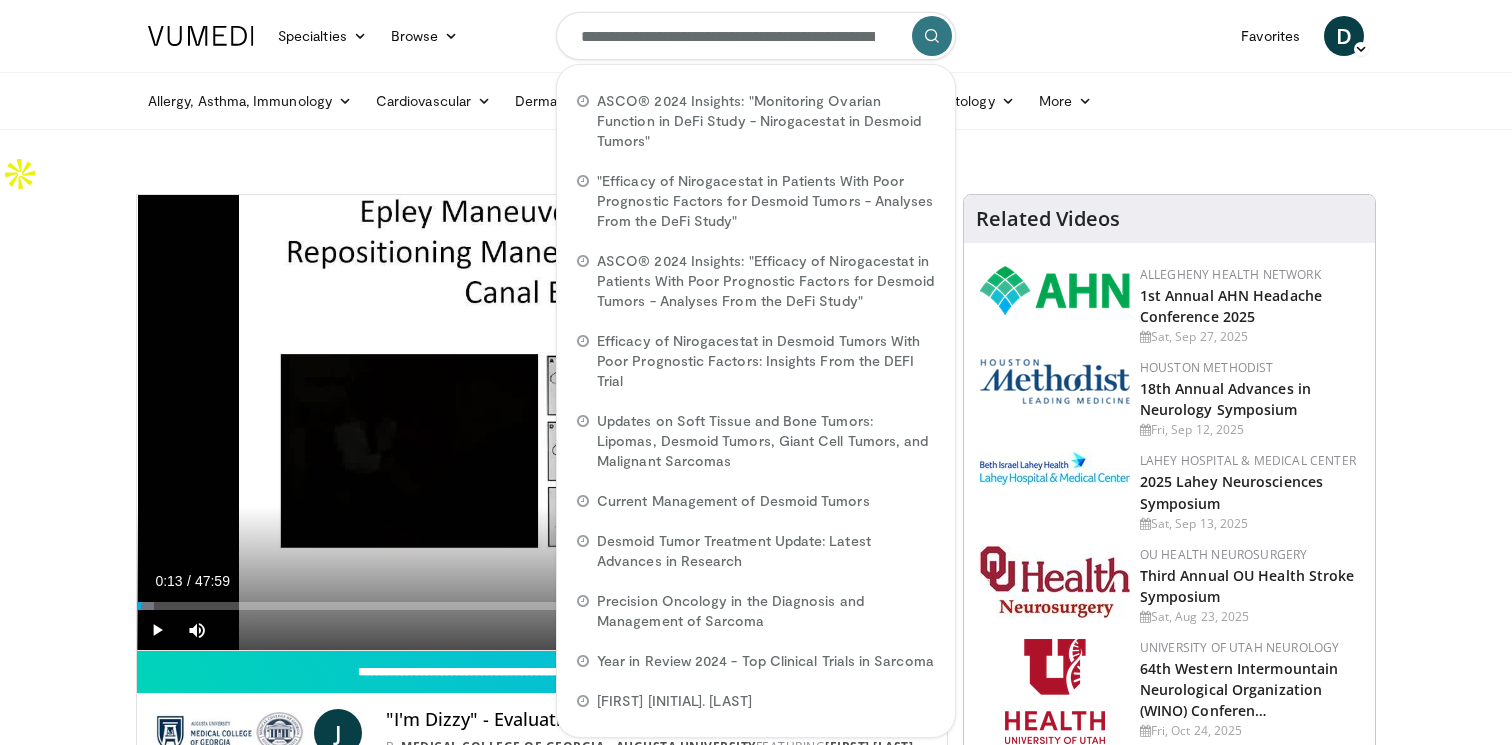 scroll, scrollTop: 0, scrollLeft: 254, axis: horizontal 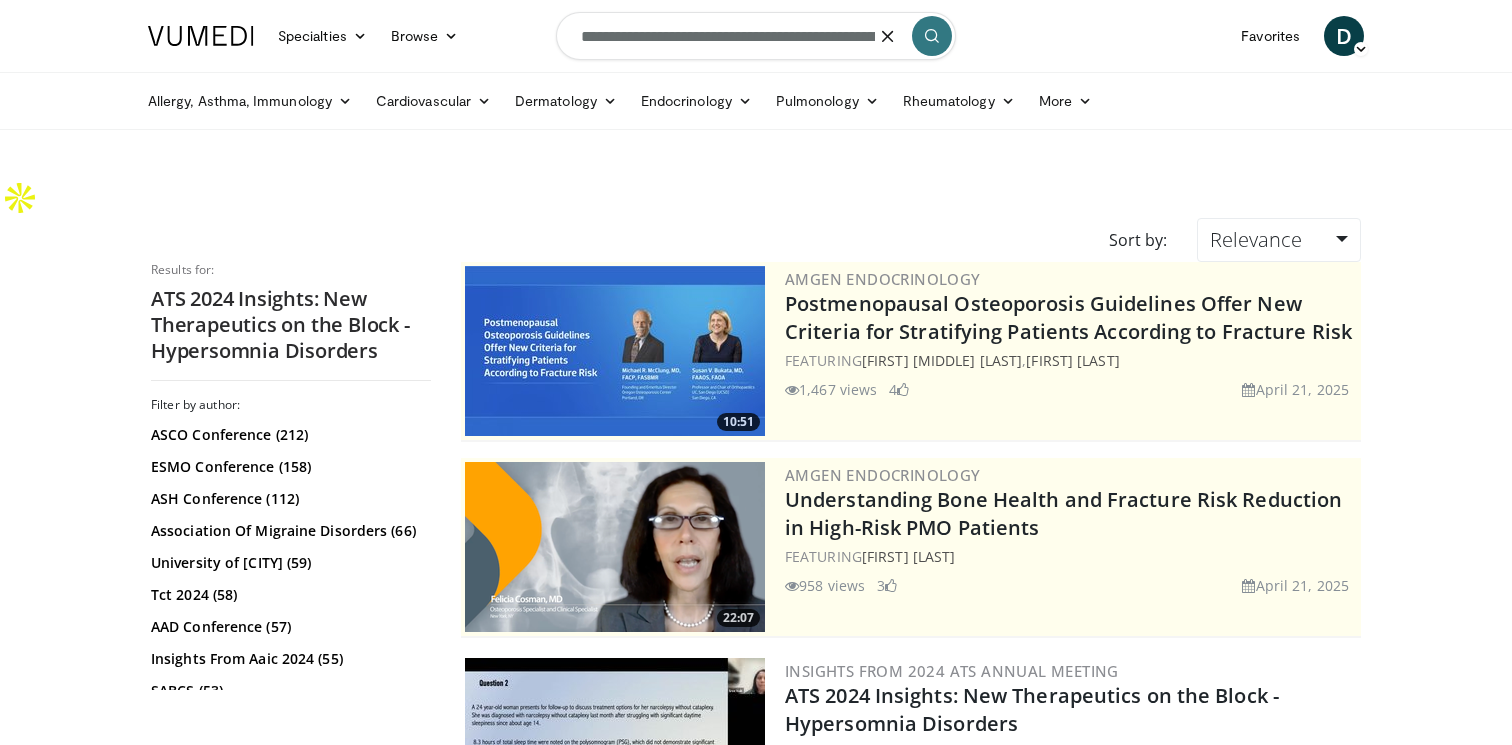 click on "**********" at bounding box center (756, 36) 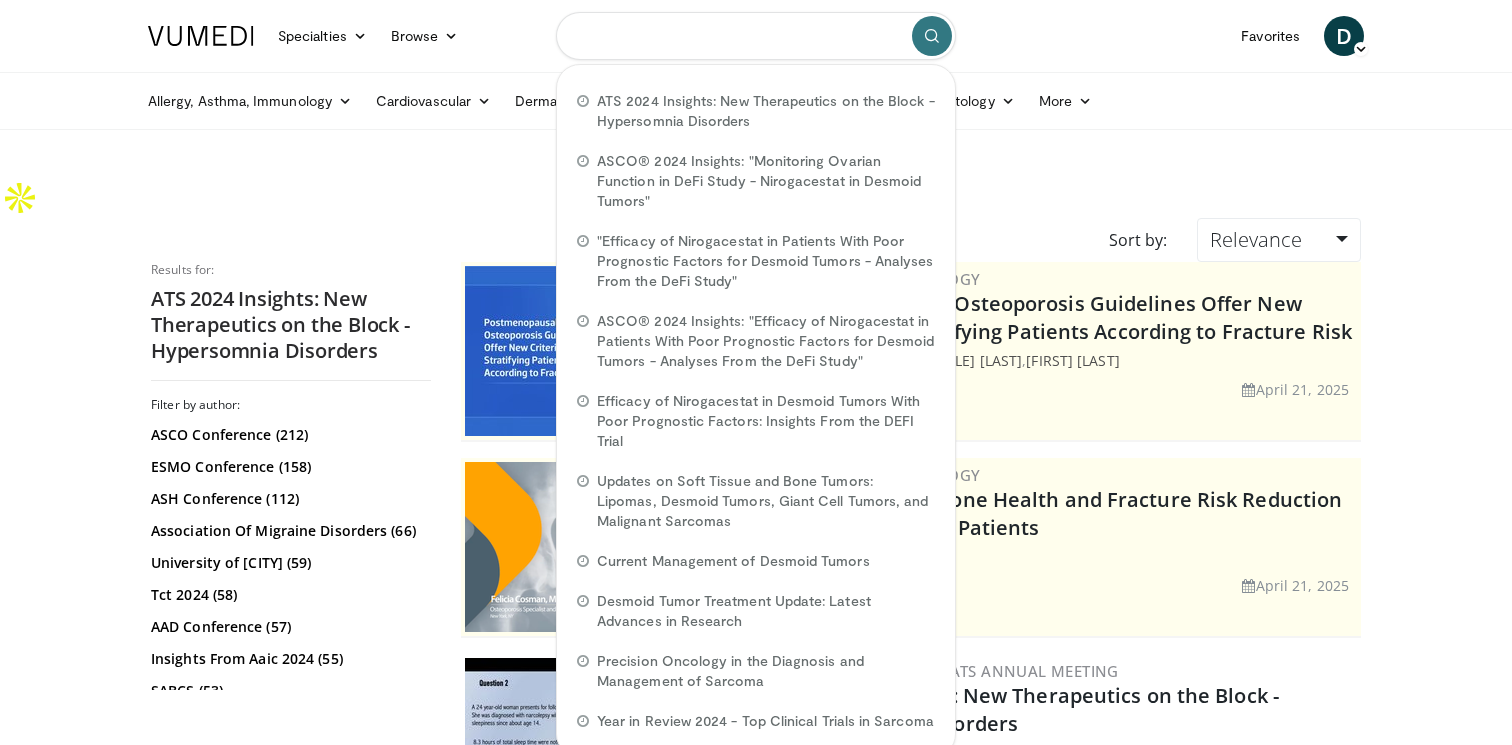 paste on "**********" 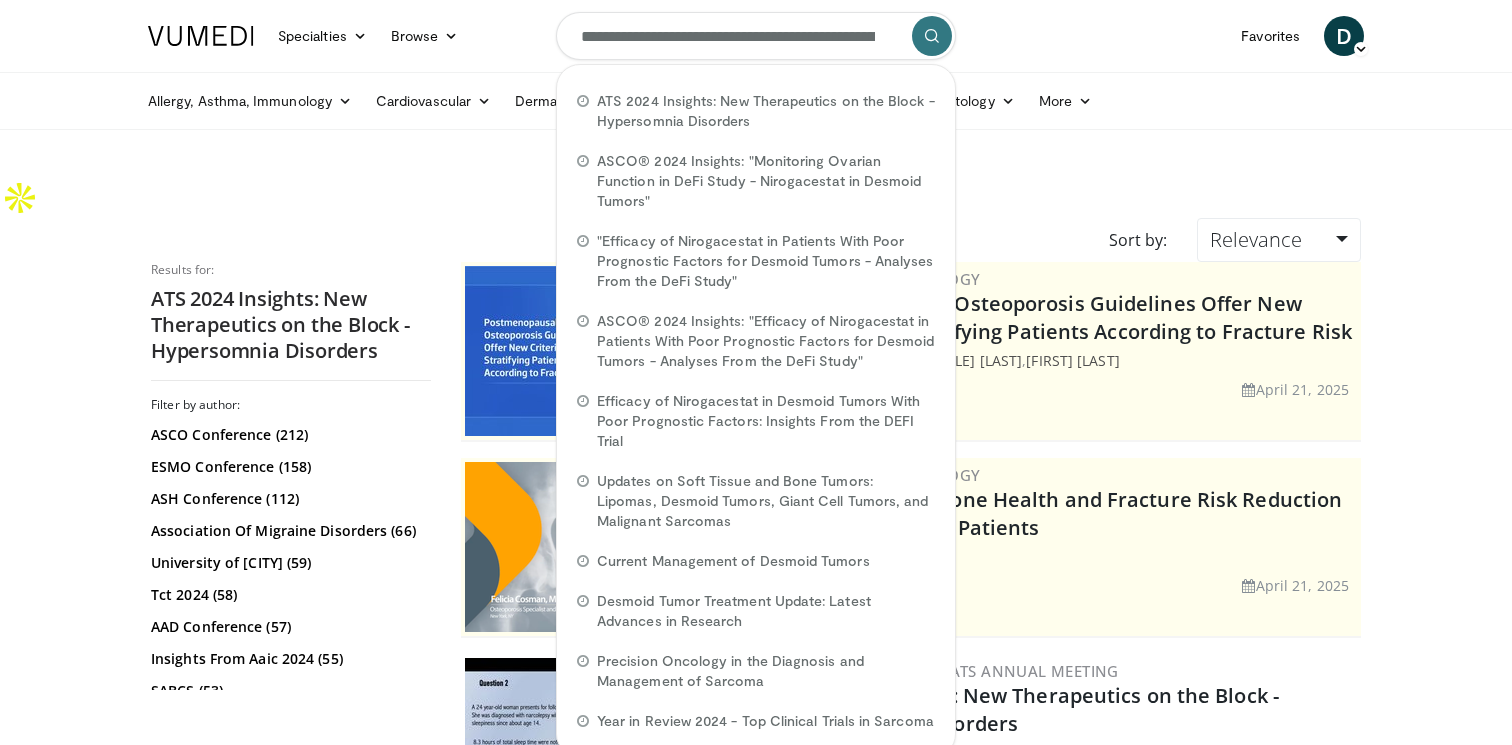 scroll, scrollTop: 0, scrollLeft: 290, axis: horizontal 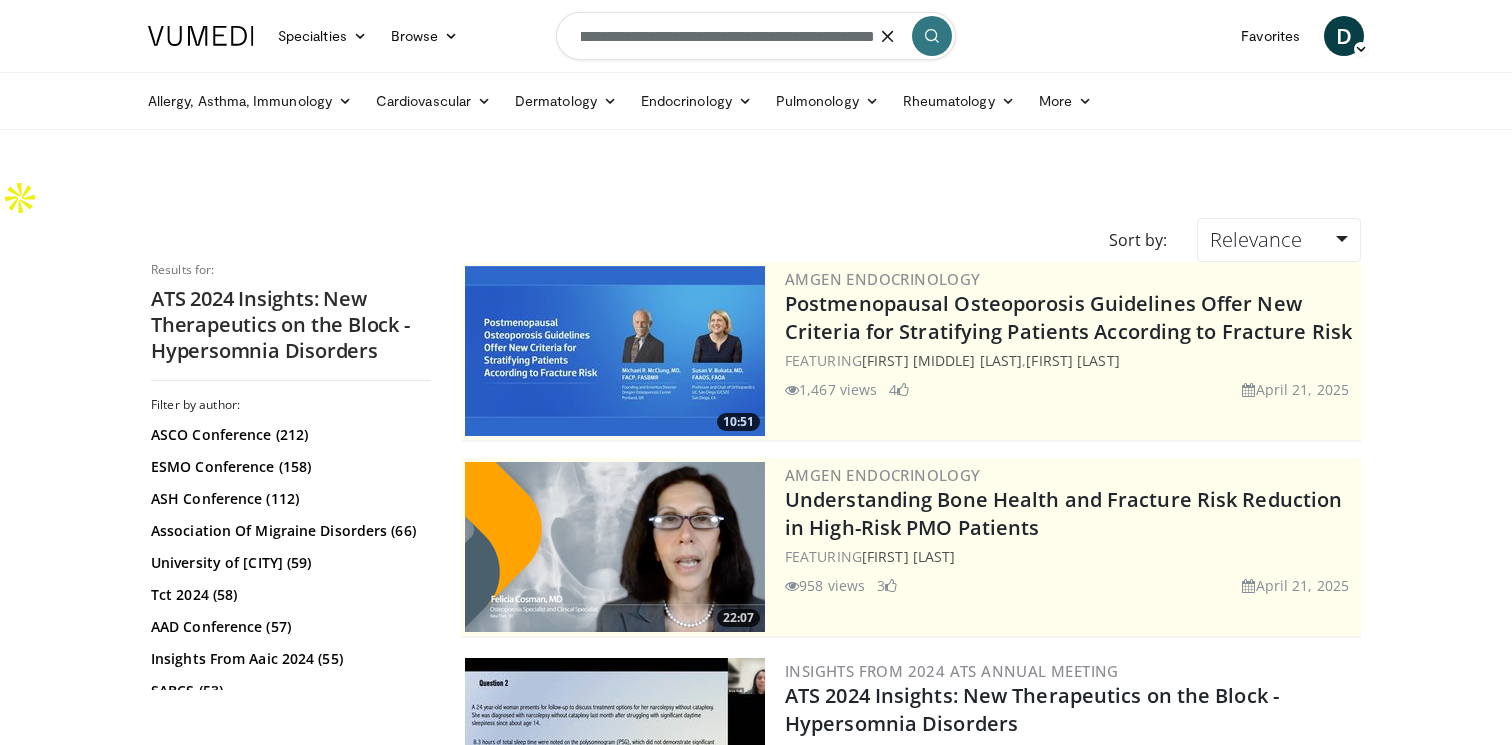 type on "**********" 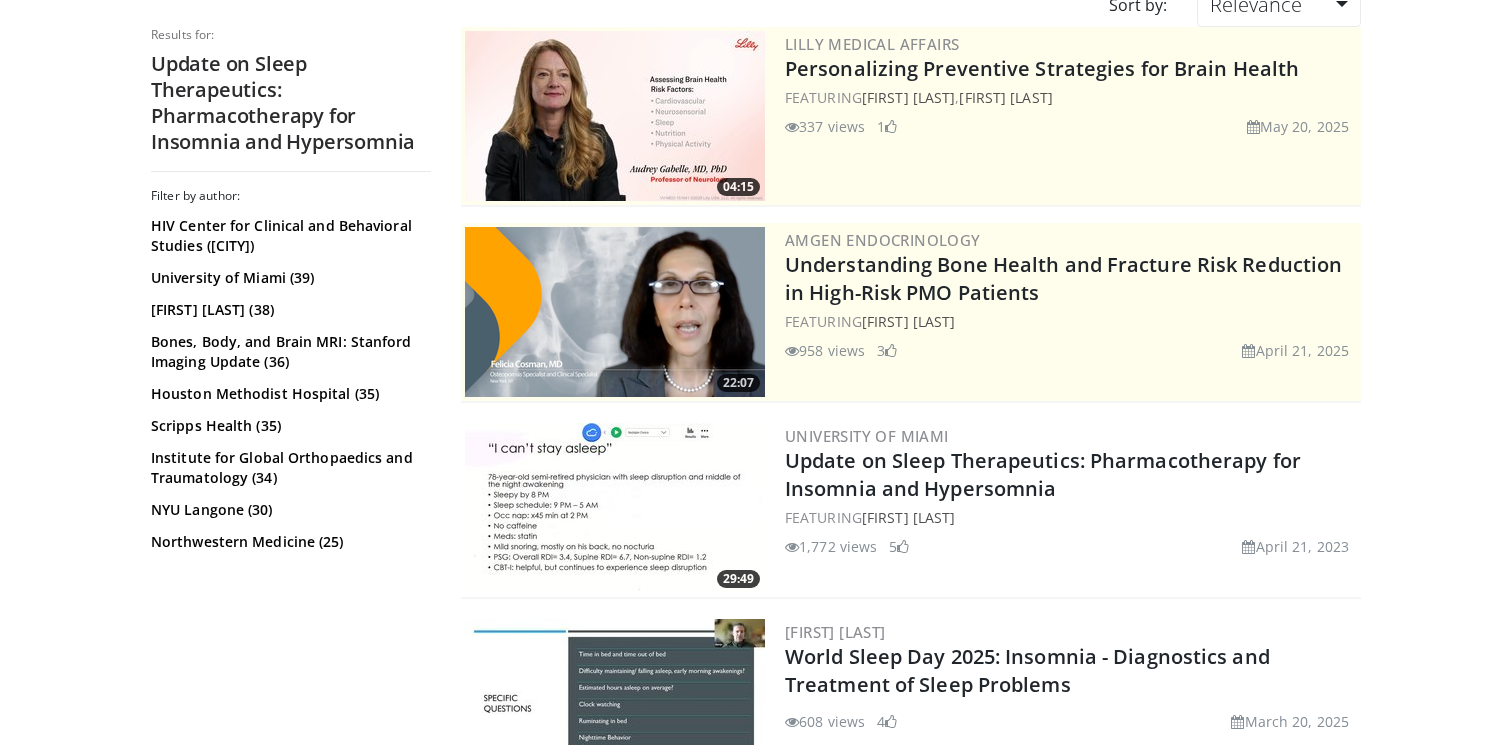 scroll, scrollTop: 0, scrollLeft: 0, axis: both 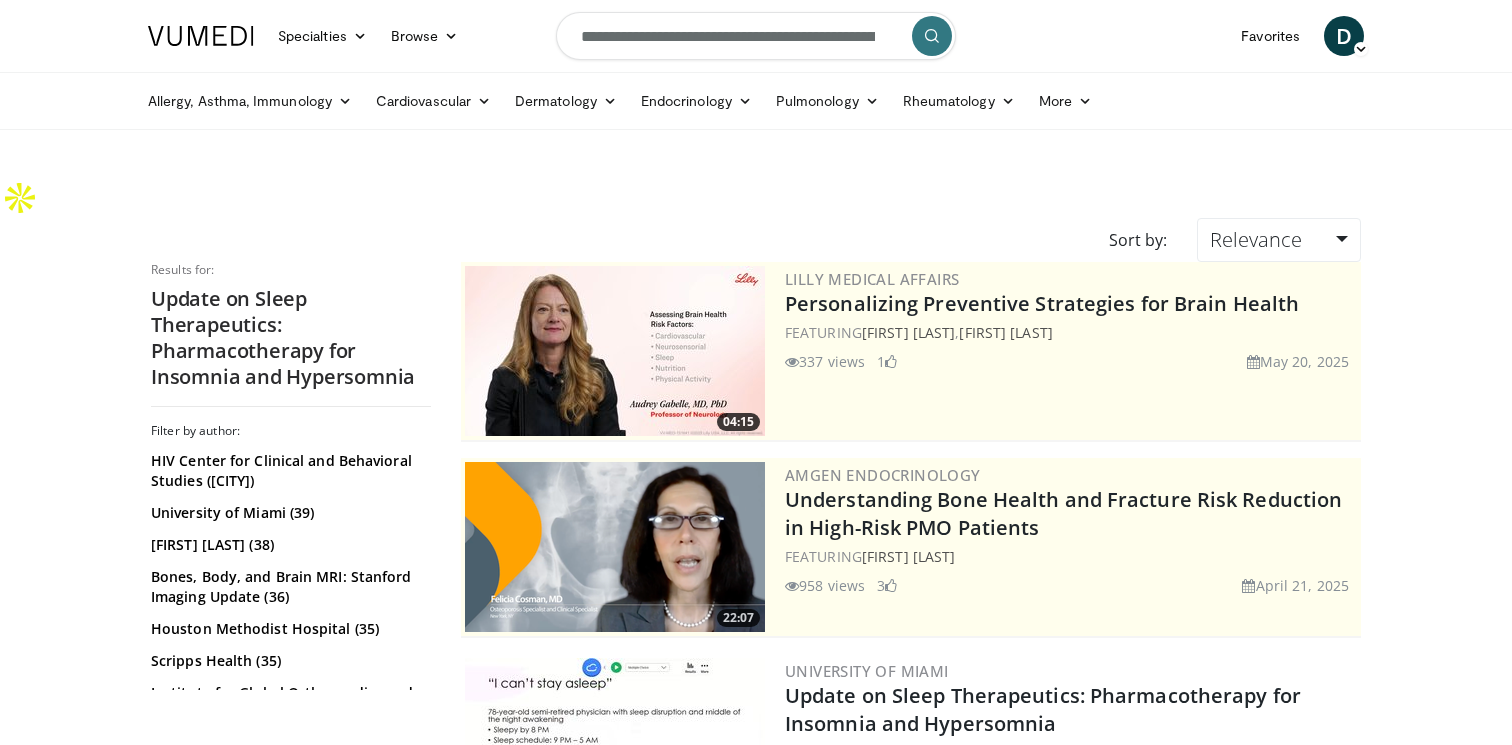 click on "**********" at bounding box center (756, 36) 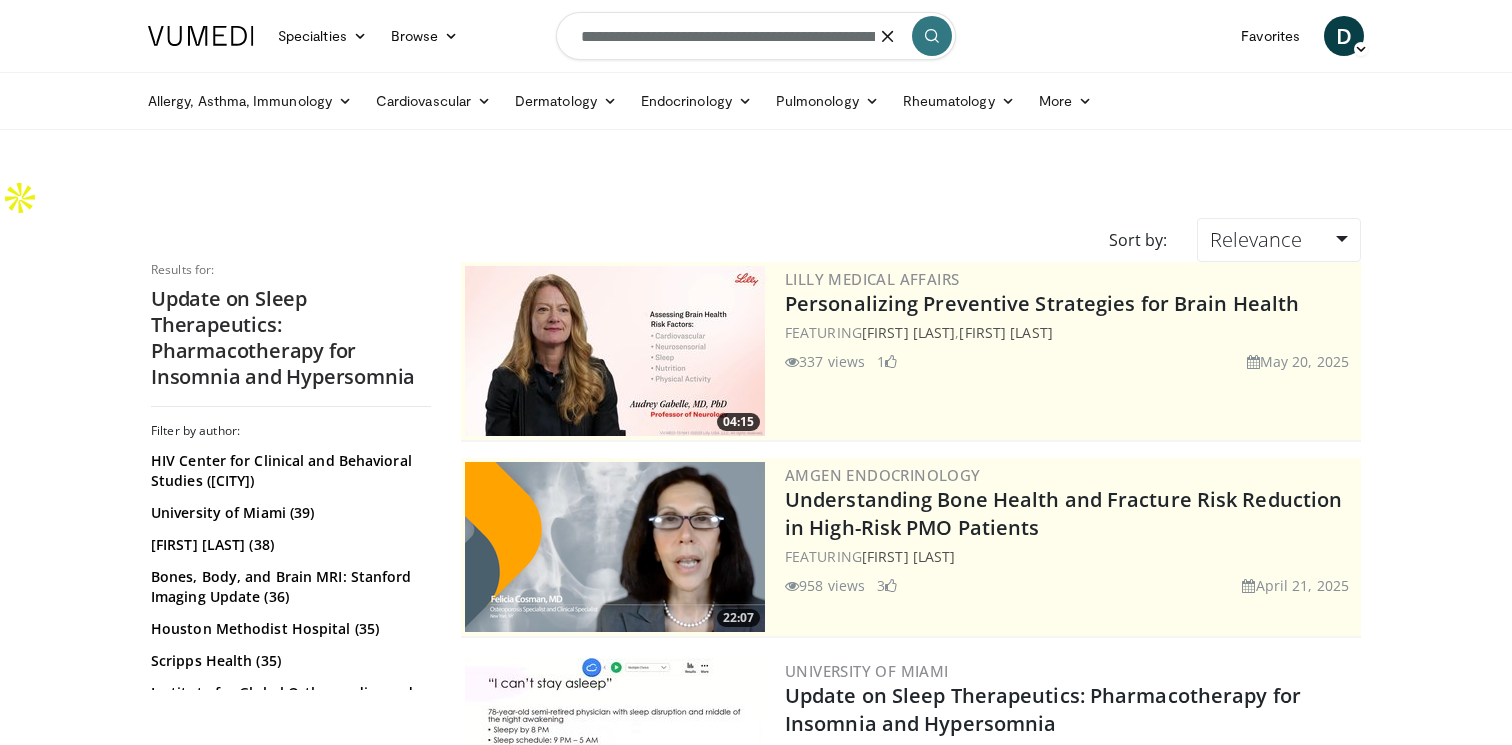 click at bounding box center [888, 36] 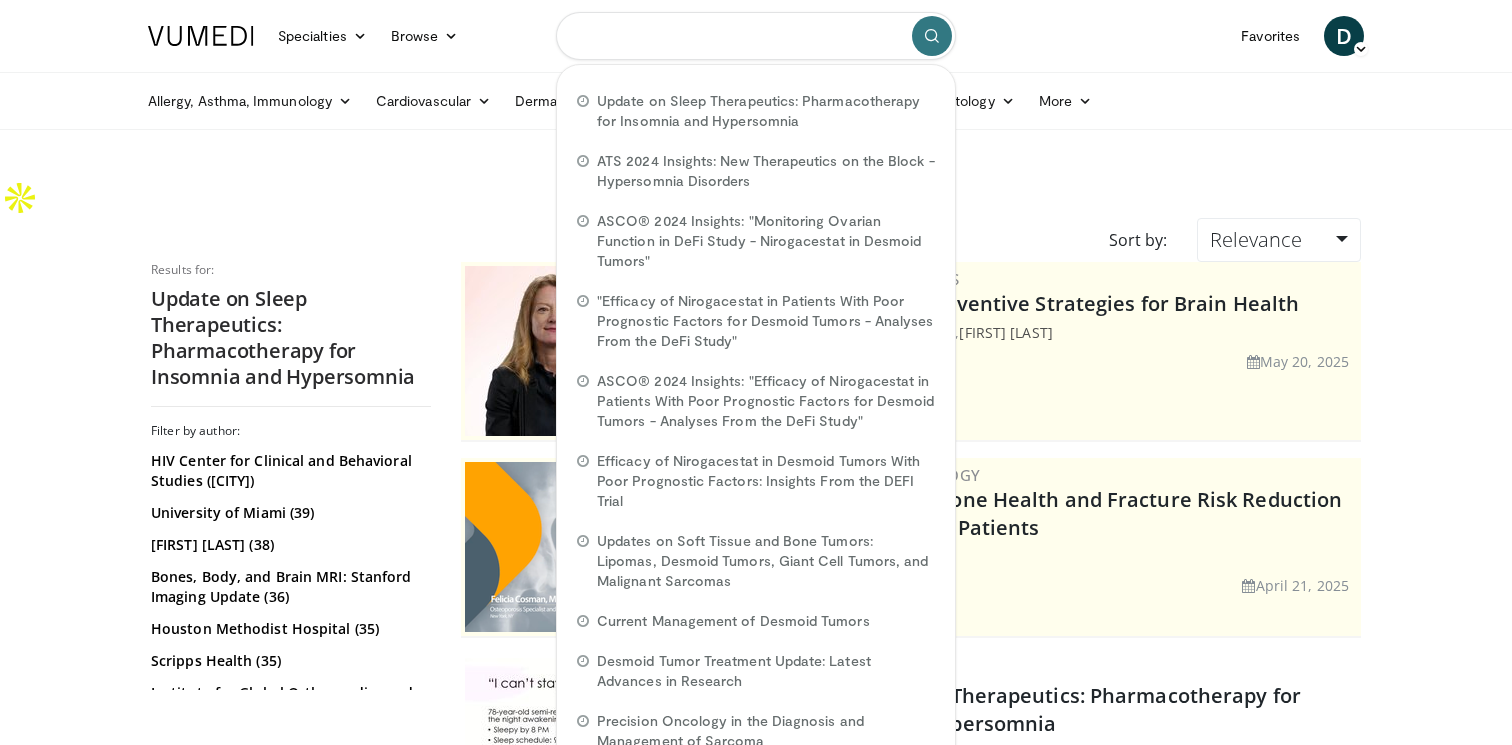 paste on "**********" 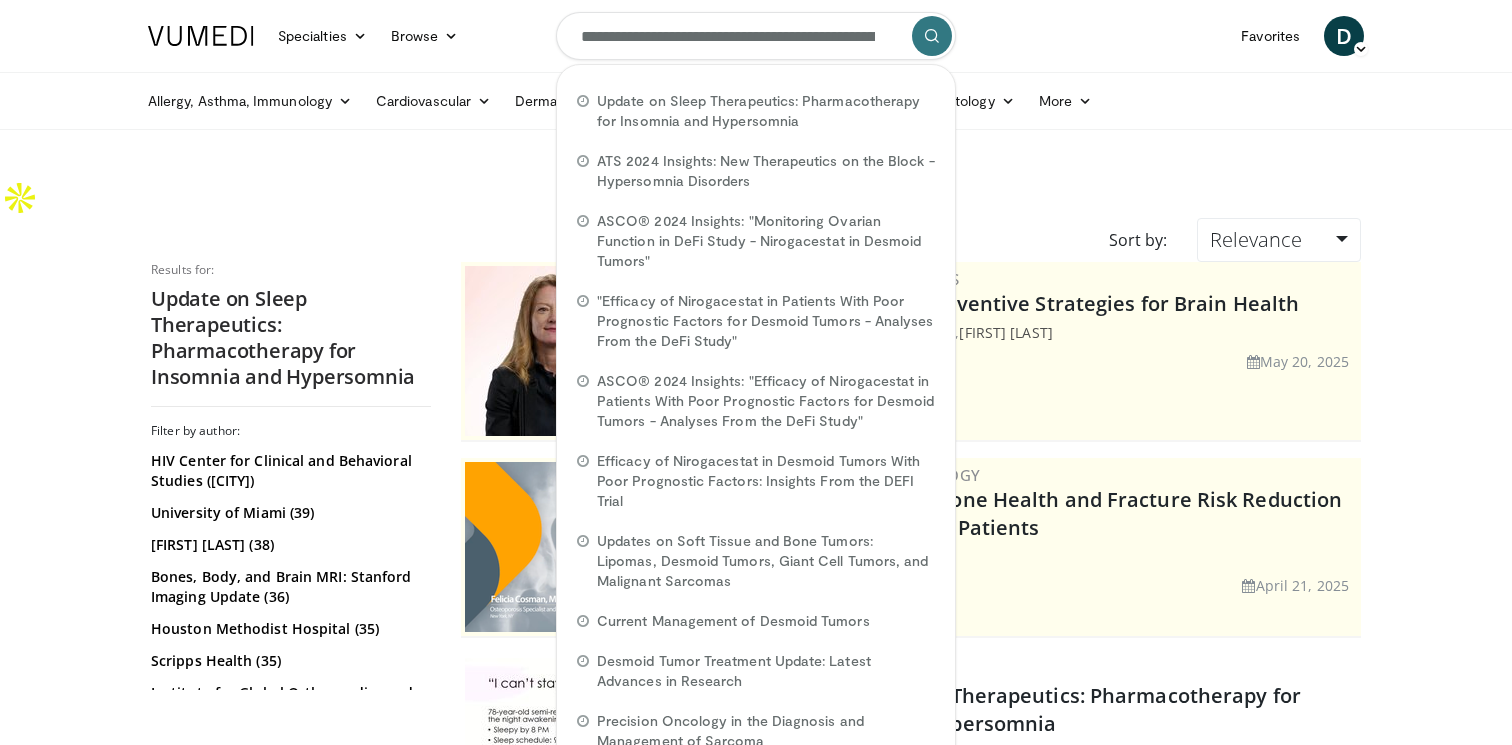 scroll, scrollTop: 0, scrollLeft: 442, axis: horizontal 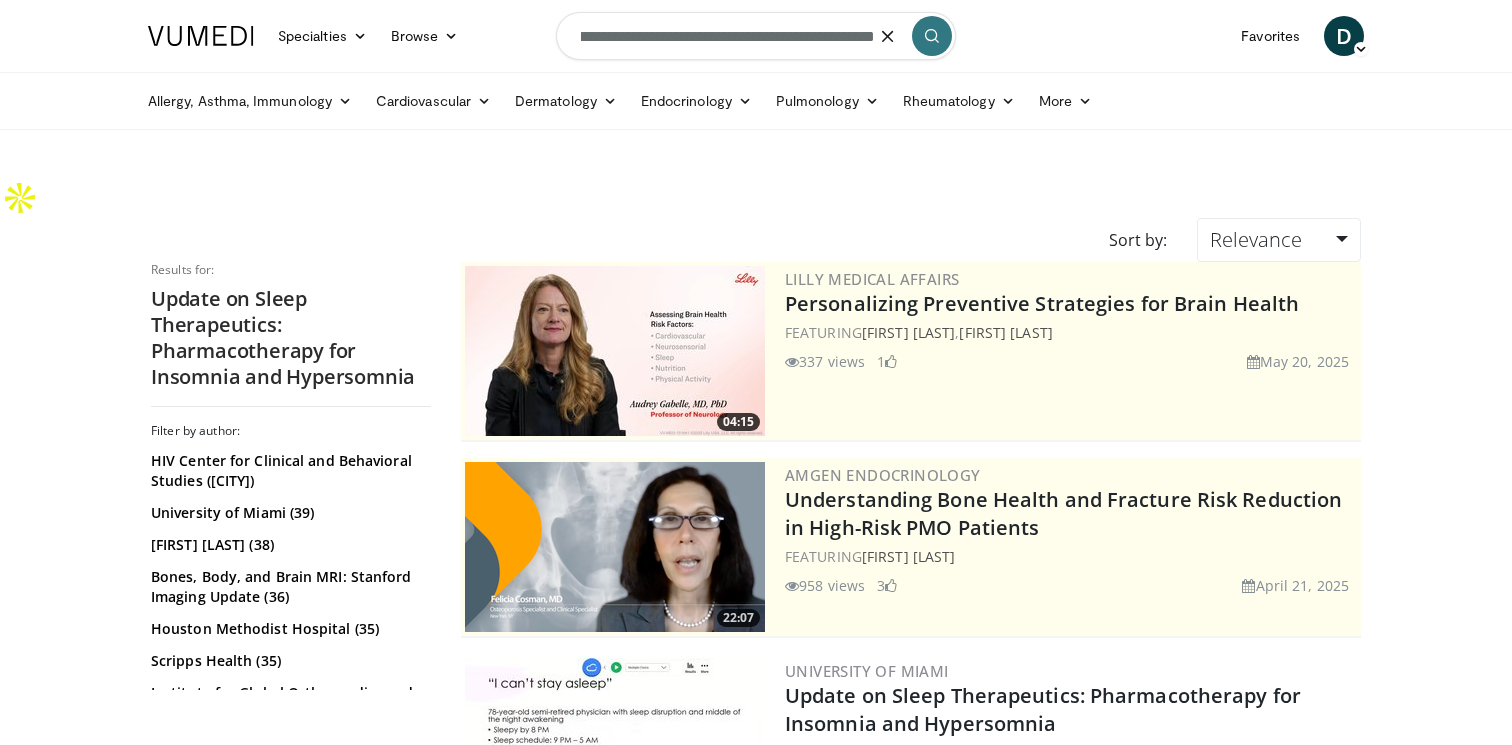 type on "**********" 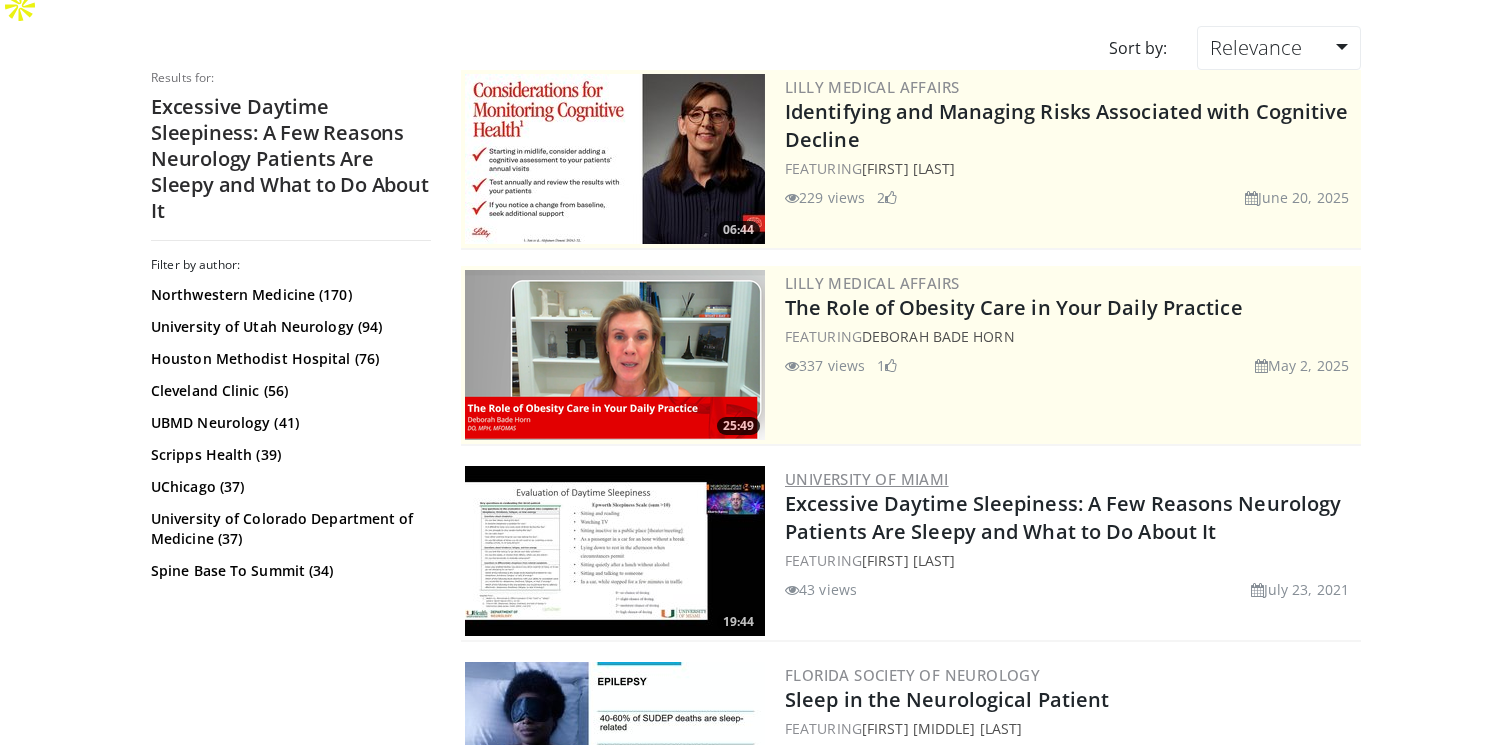 scroll, scrollTop: 0, scrollLeft: 0, axis: both 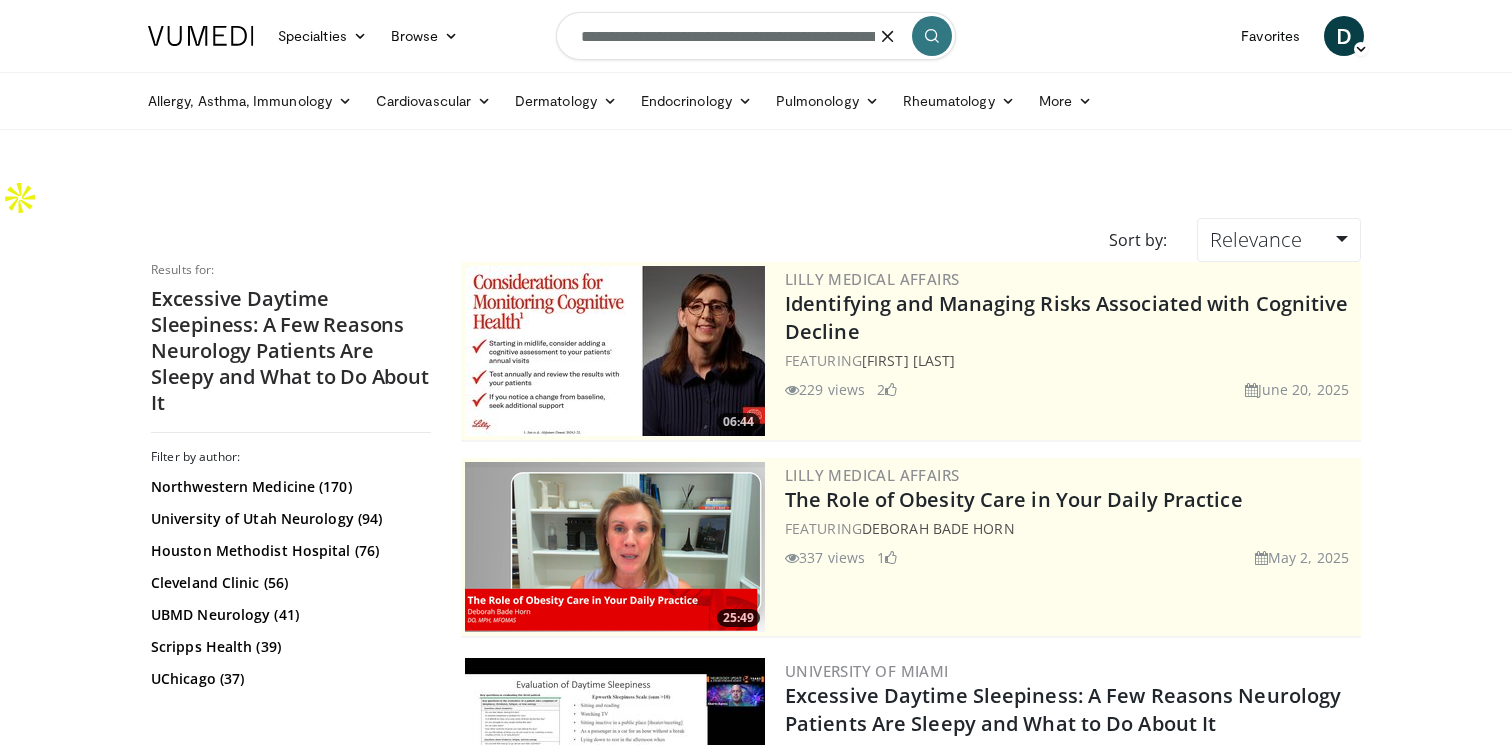 click on "**********" at bounding box center (756, 36) 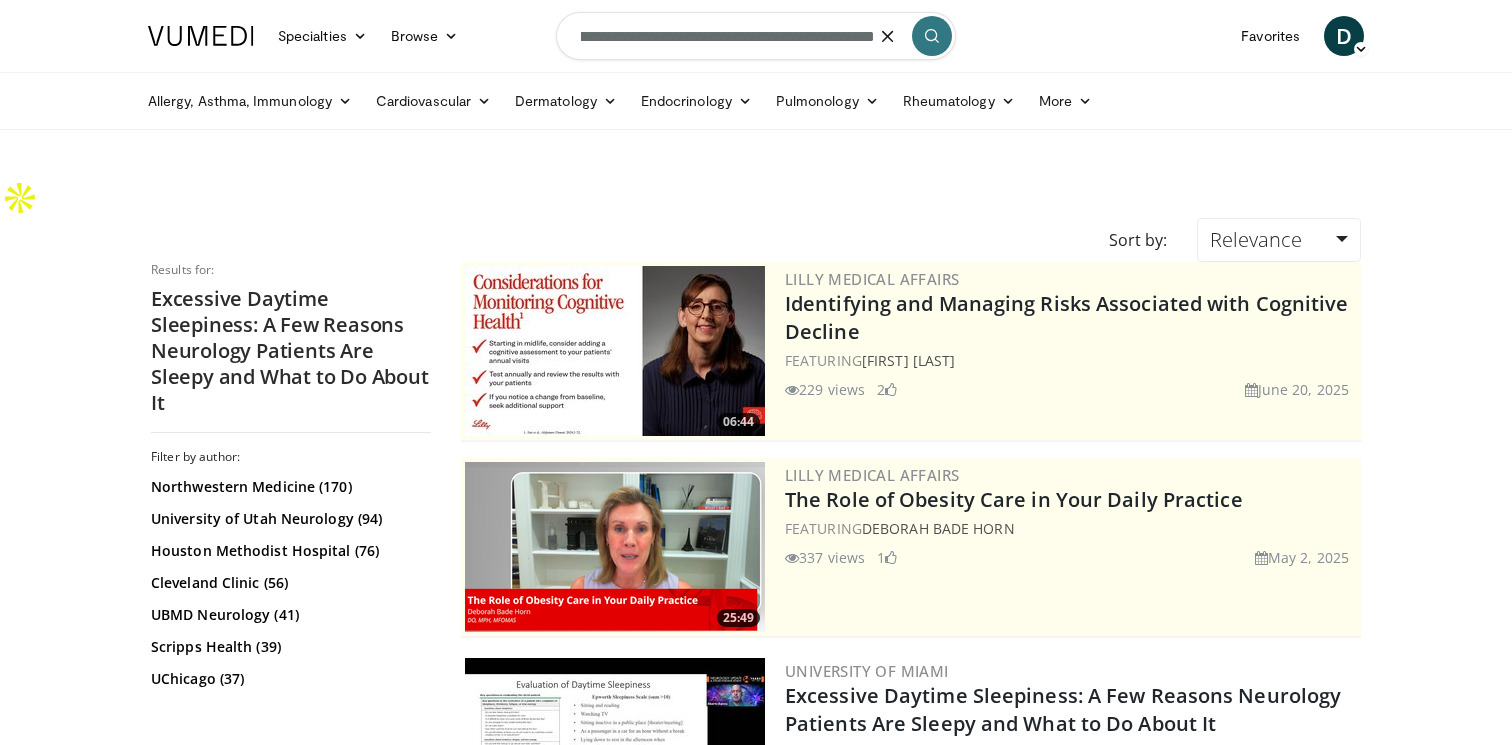 scroll, scrollTop: 0, scrollLeft: 367, axis: horizontal 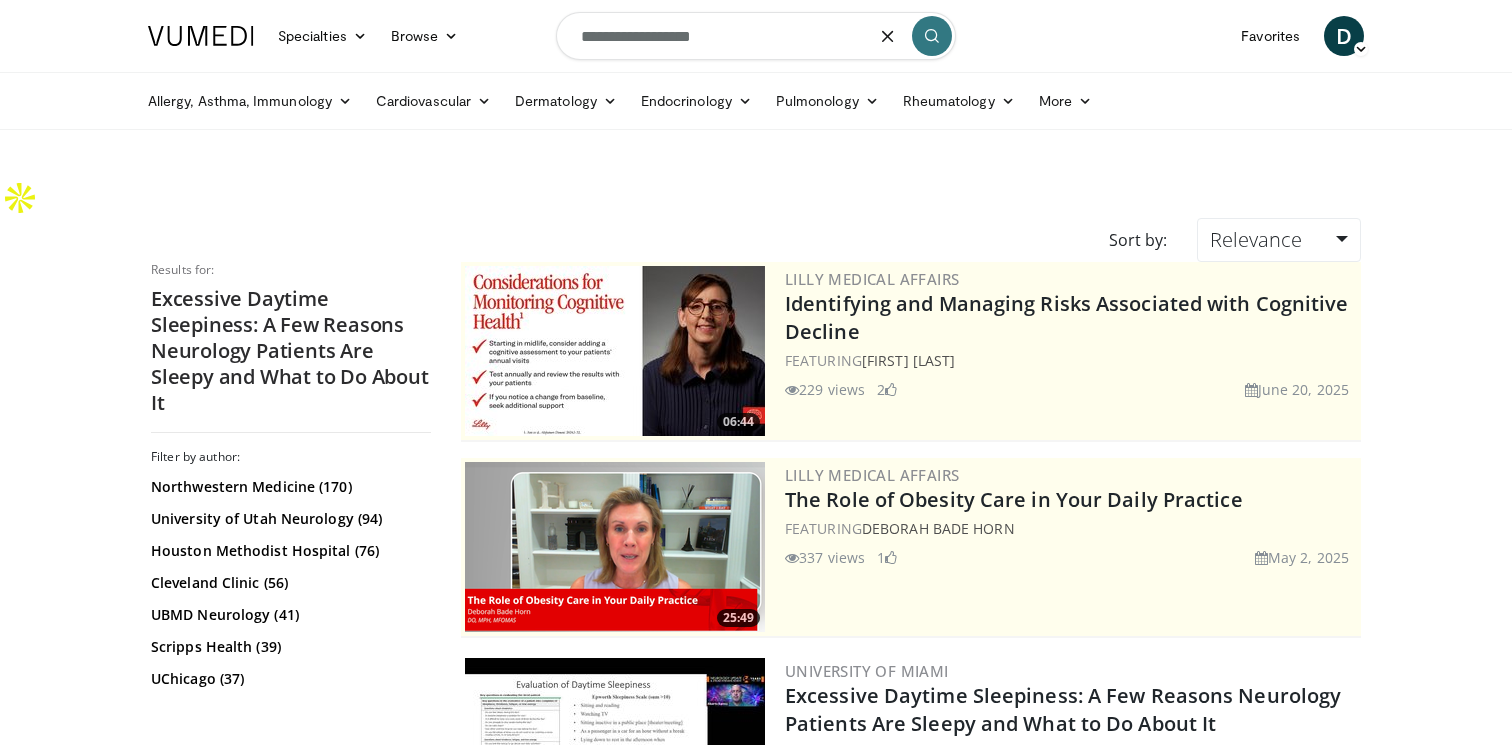 type on "**********" 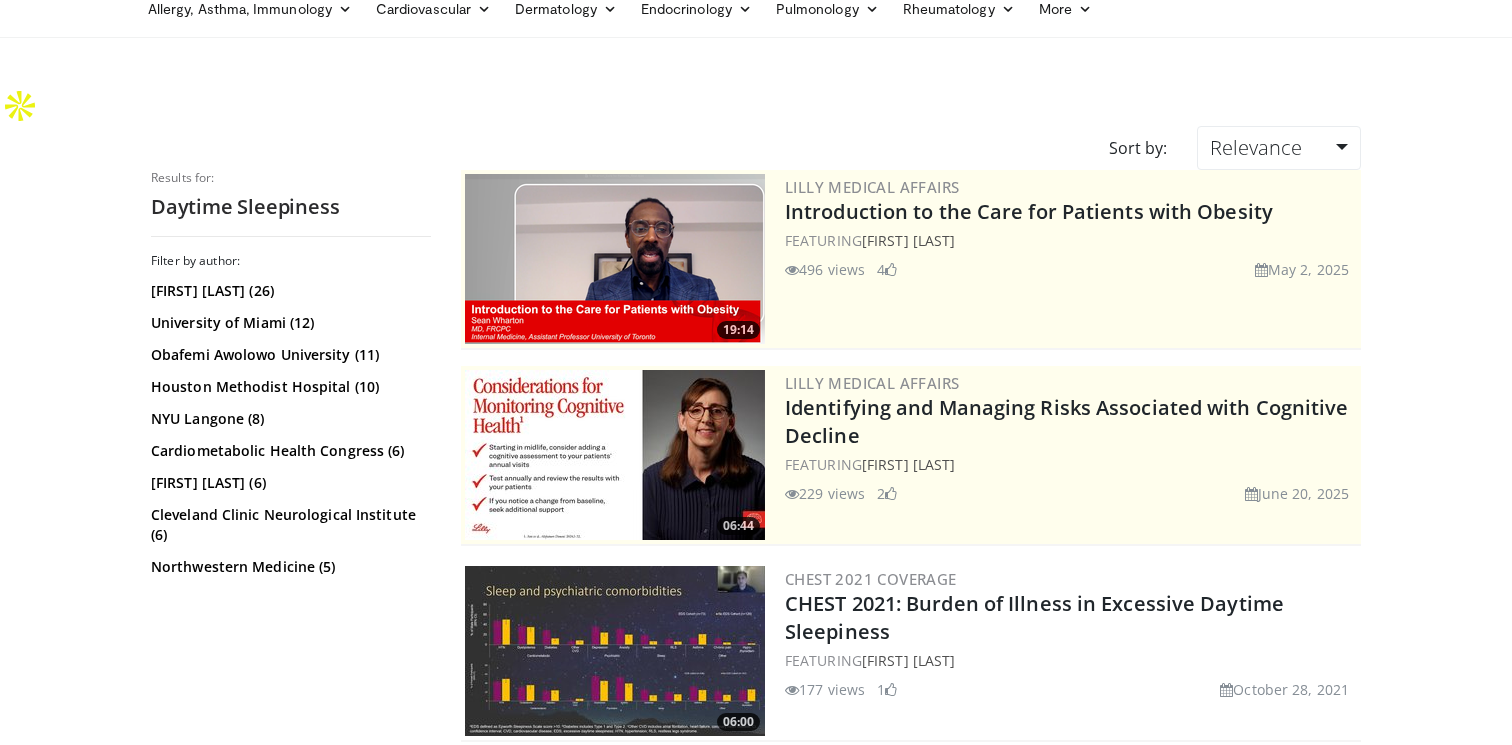 scroll, scrollTop: 0, scrollLeft: 0, axis: both 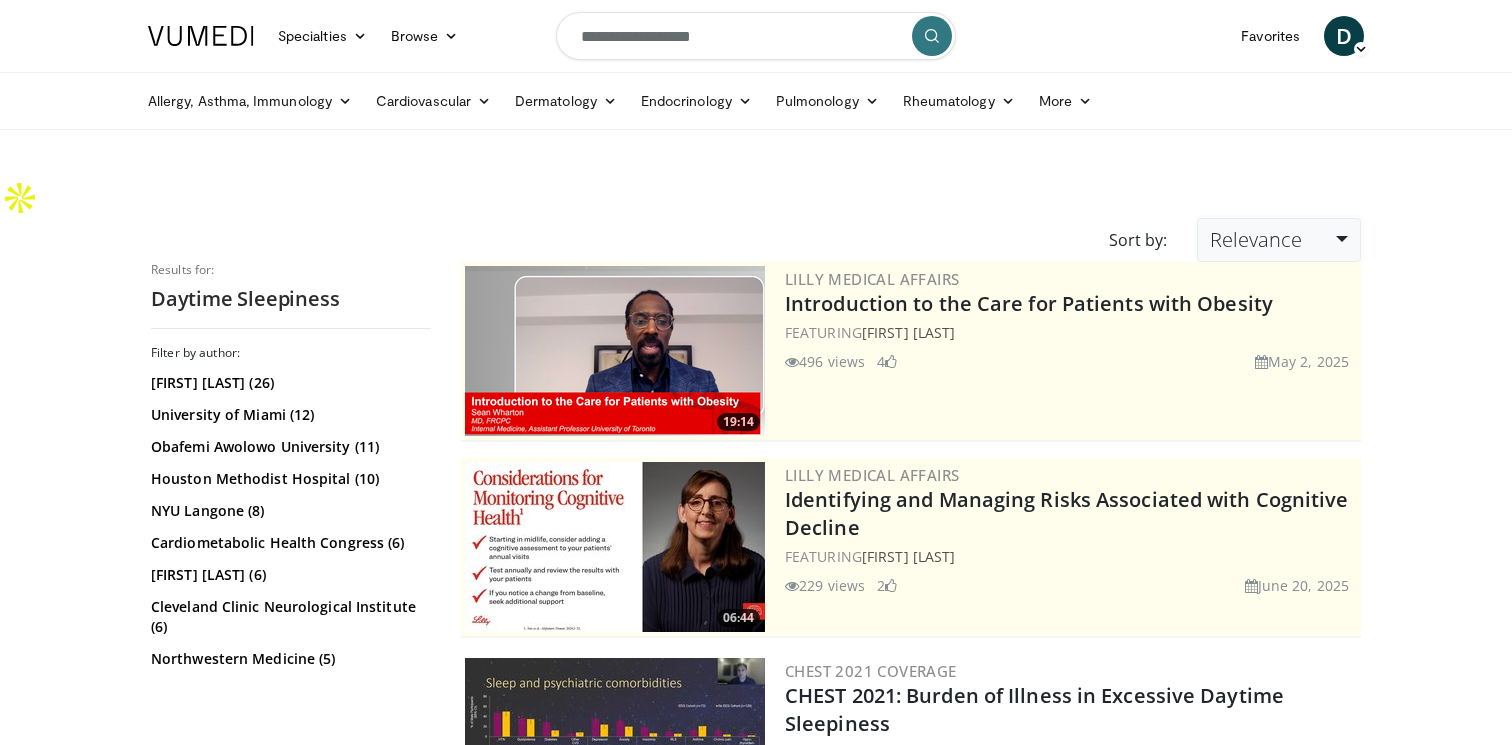 click on "Relevance" at bounding box center [1279, 240] 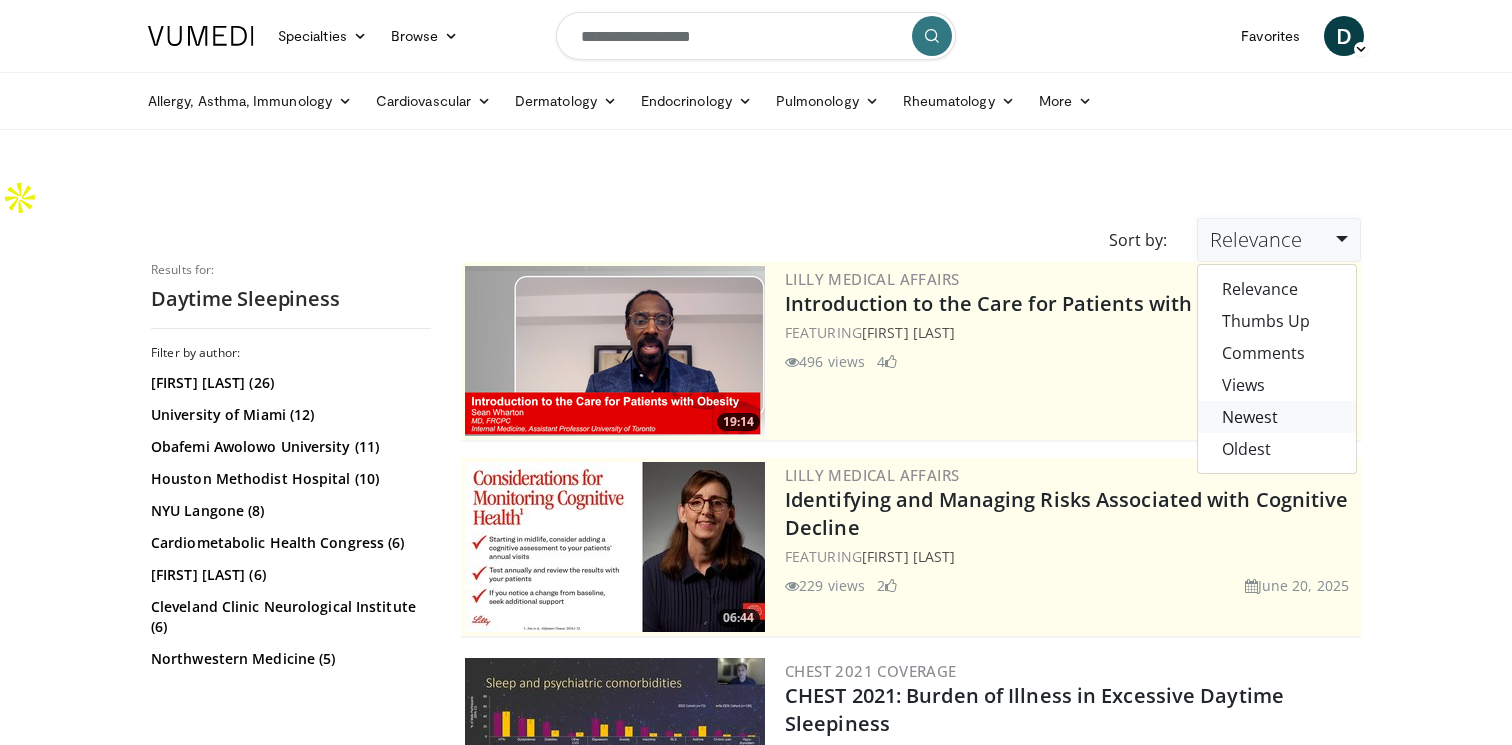 click on "Newest" at bounding box center (1277, 417) 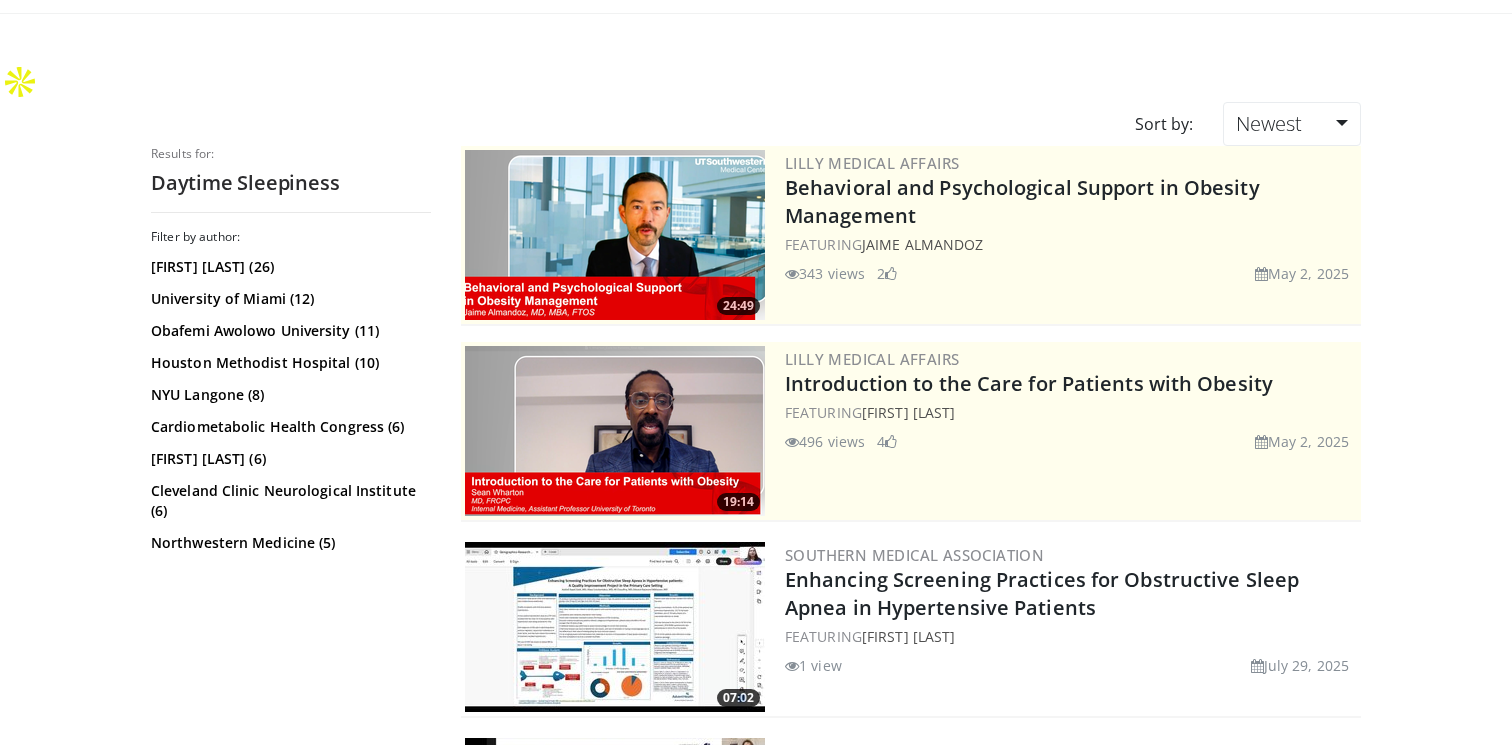 scroll, scrollTop: 70, scrollLeft: 0, axis: vertical 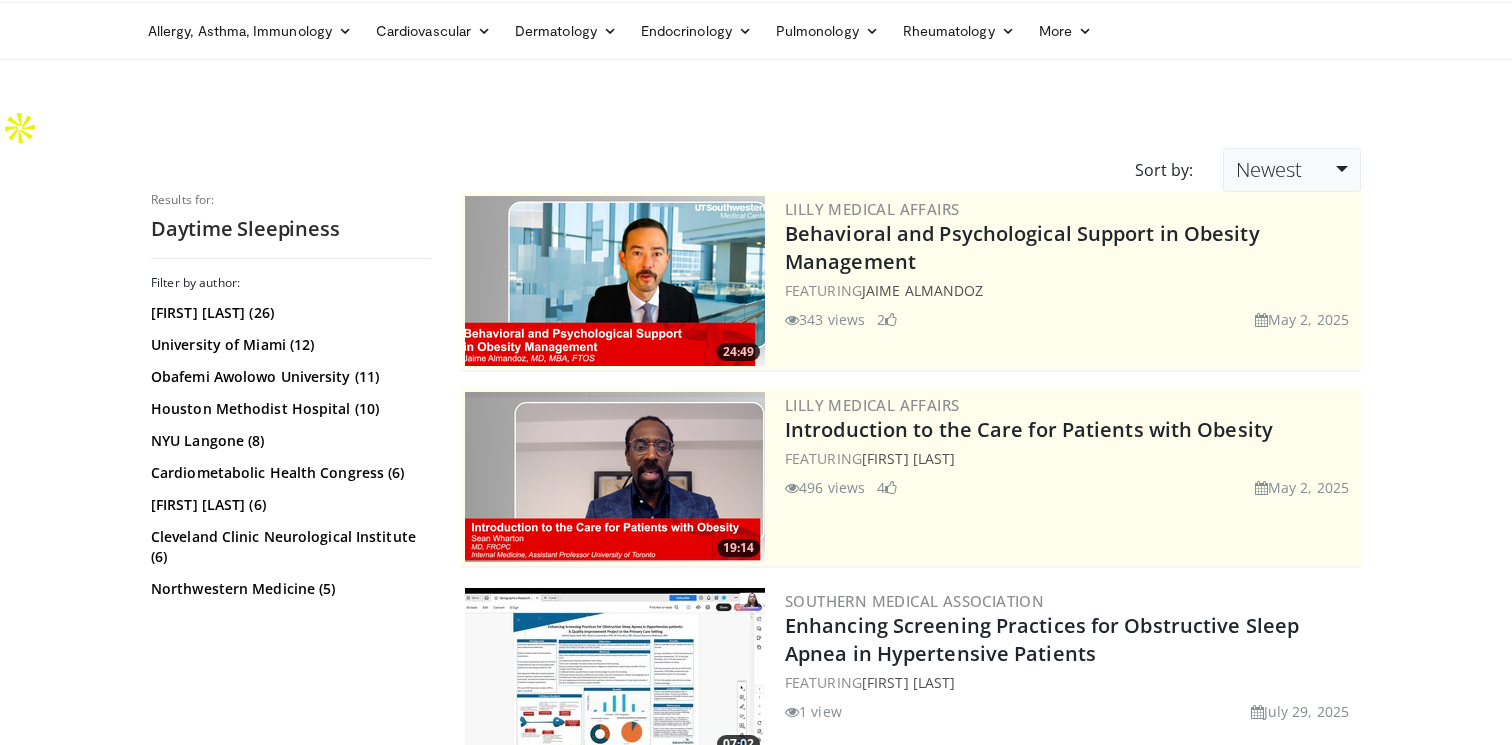 click on "Newest" at bounding box center [1292, 170] 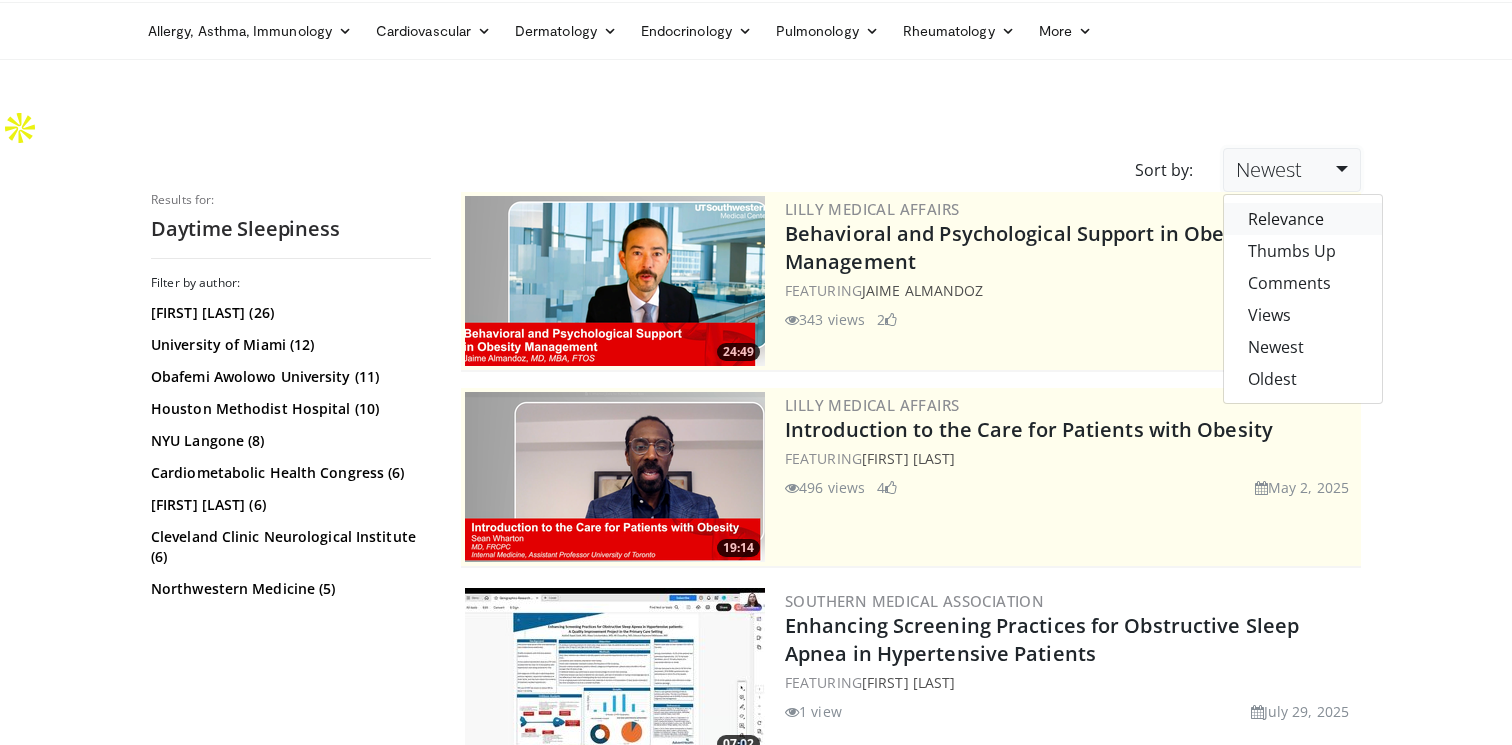 click on "Relevance" at bounding box center [1303, 219] 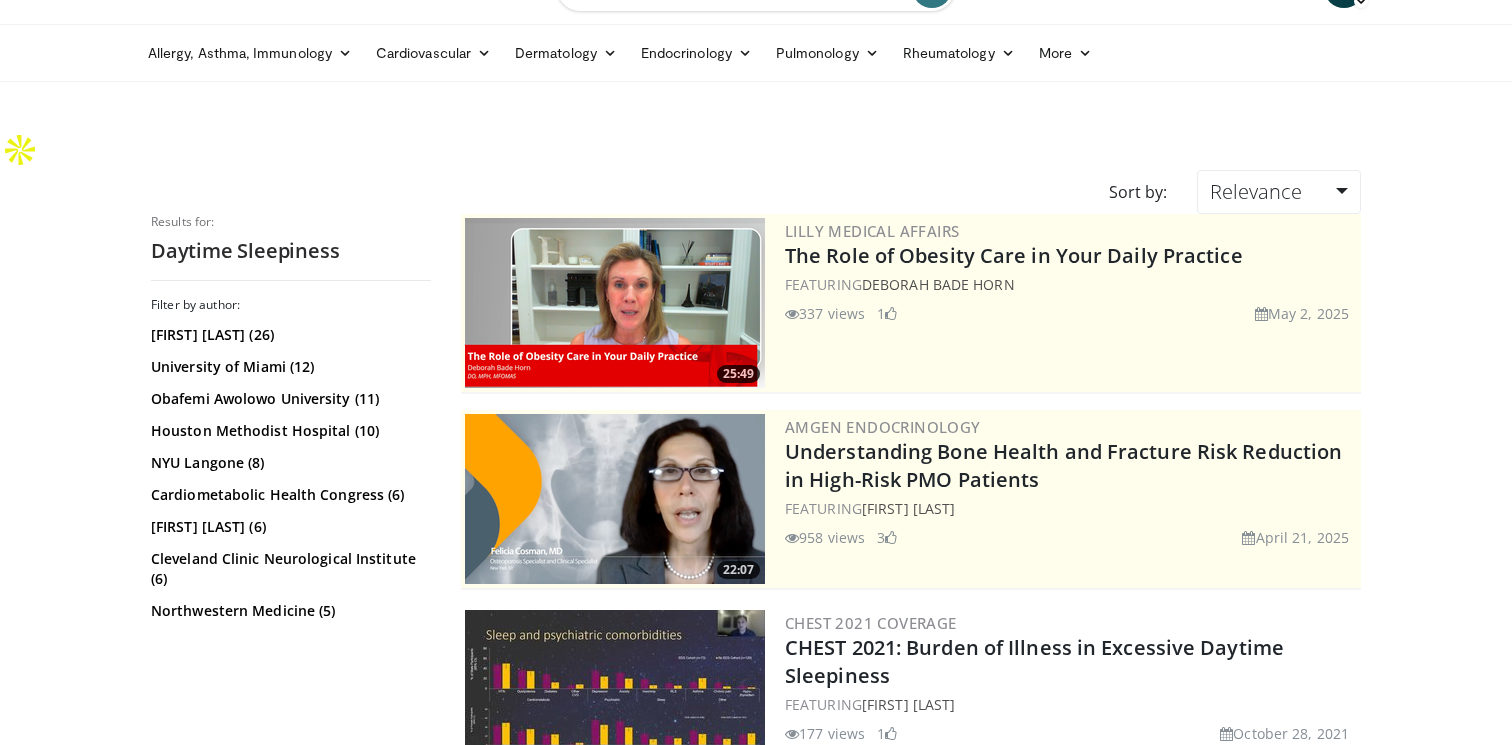 scroll, scrollTop: 0, scrollLeft: 0, axis: both 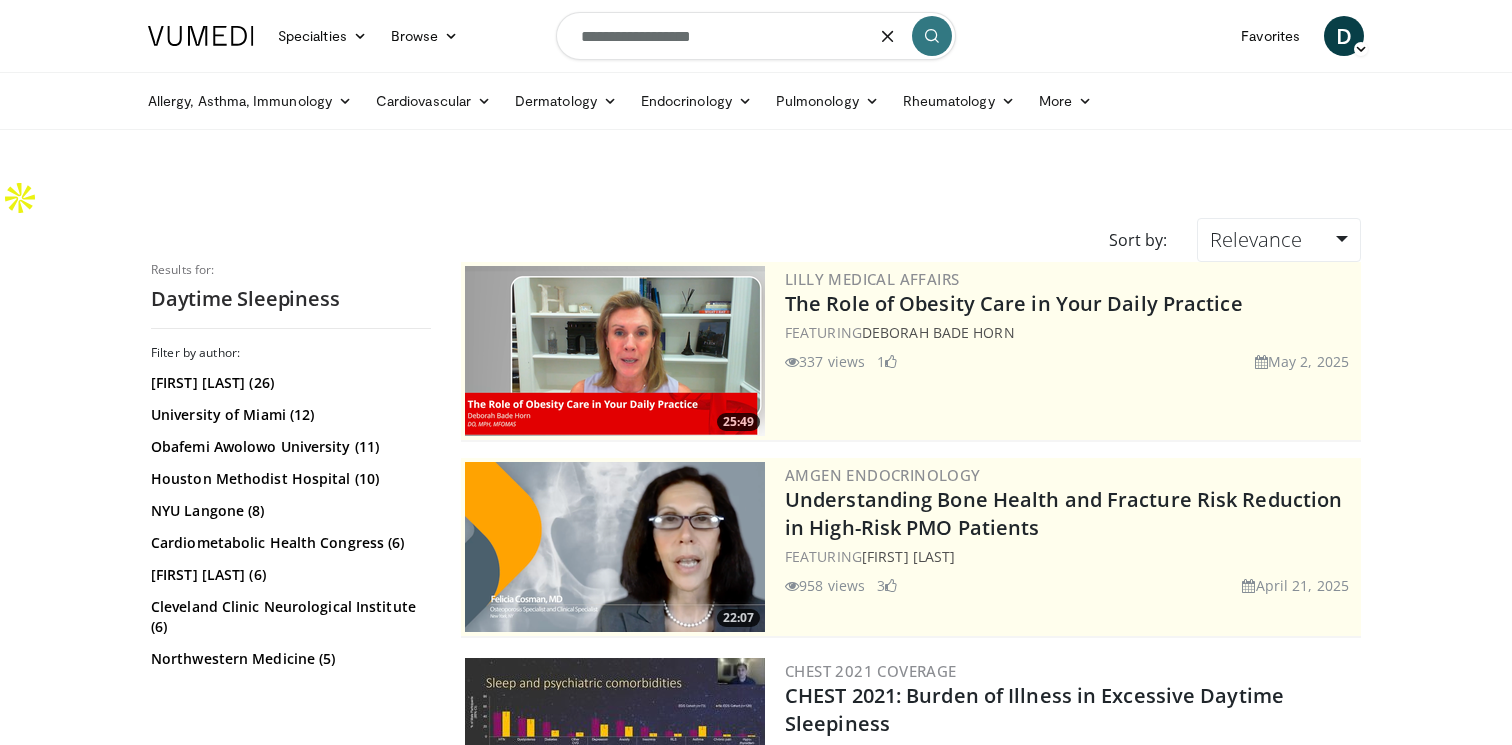 click on "**********" at bounding box center [756, 36] 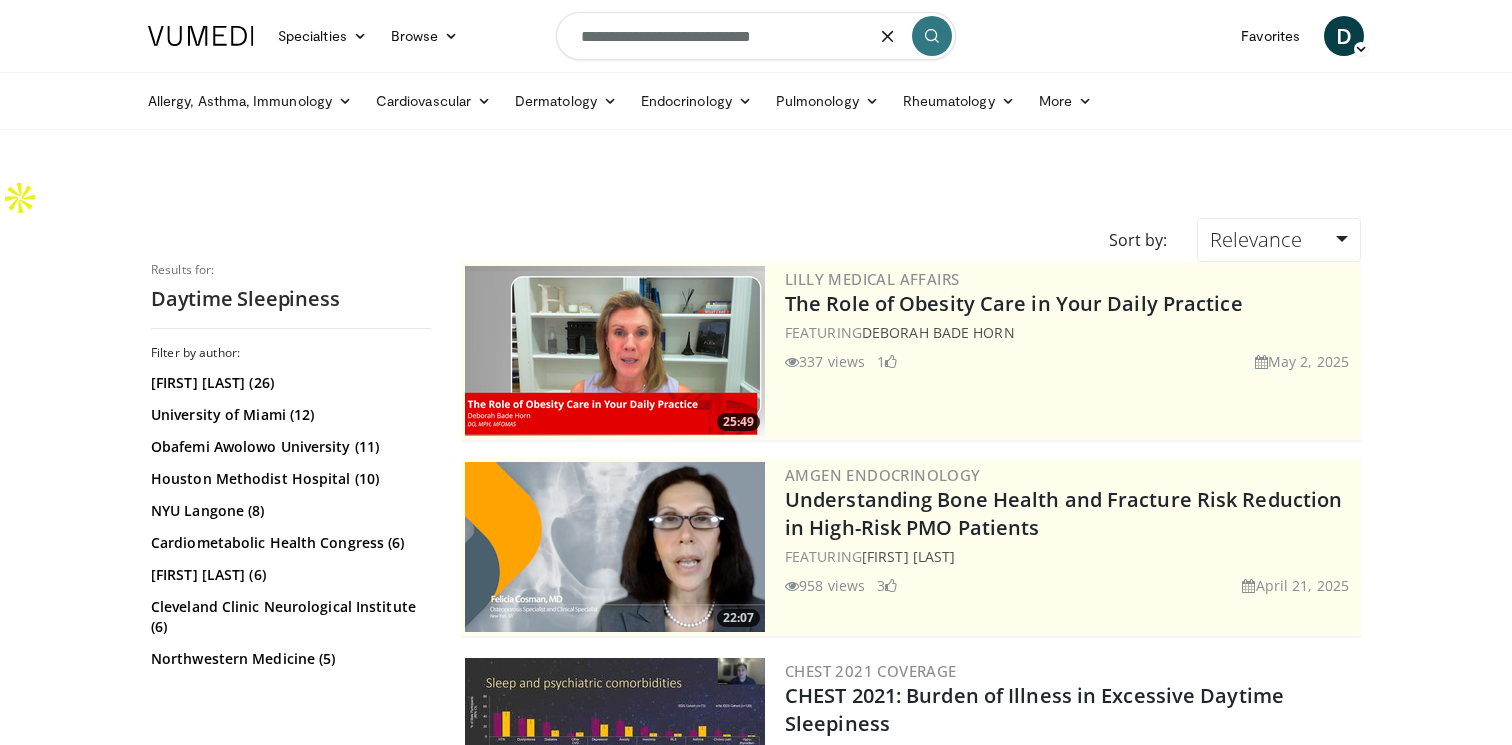 type on "**********" 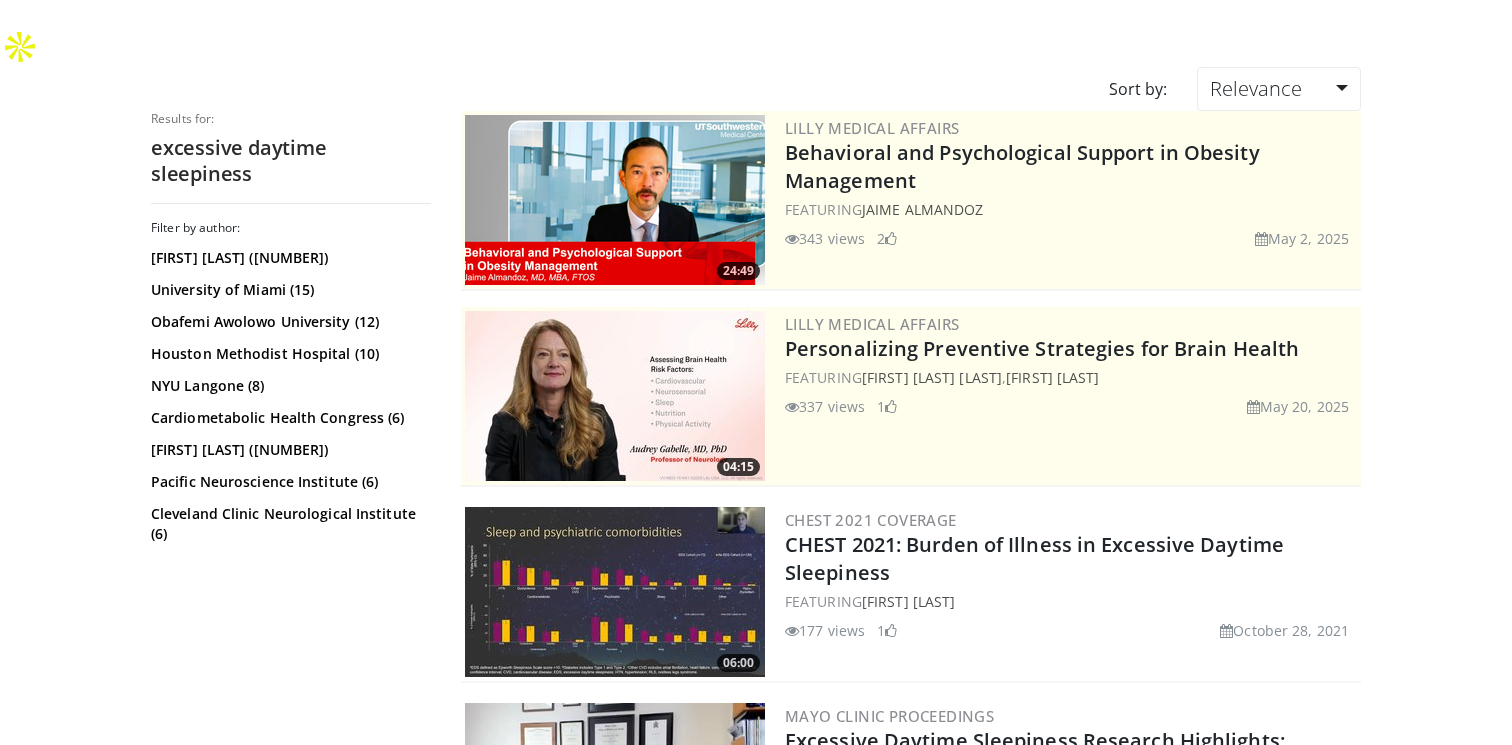 scroll, scrollTop: 0, scrollLeft: 0, axis: both 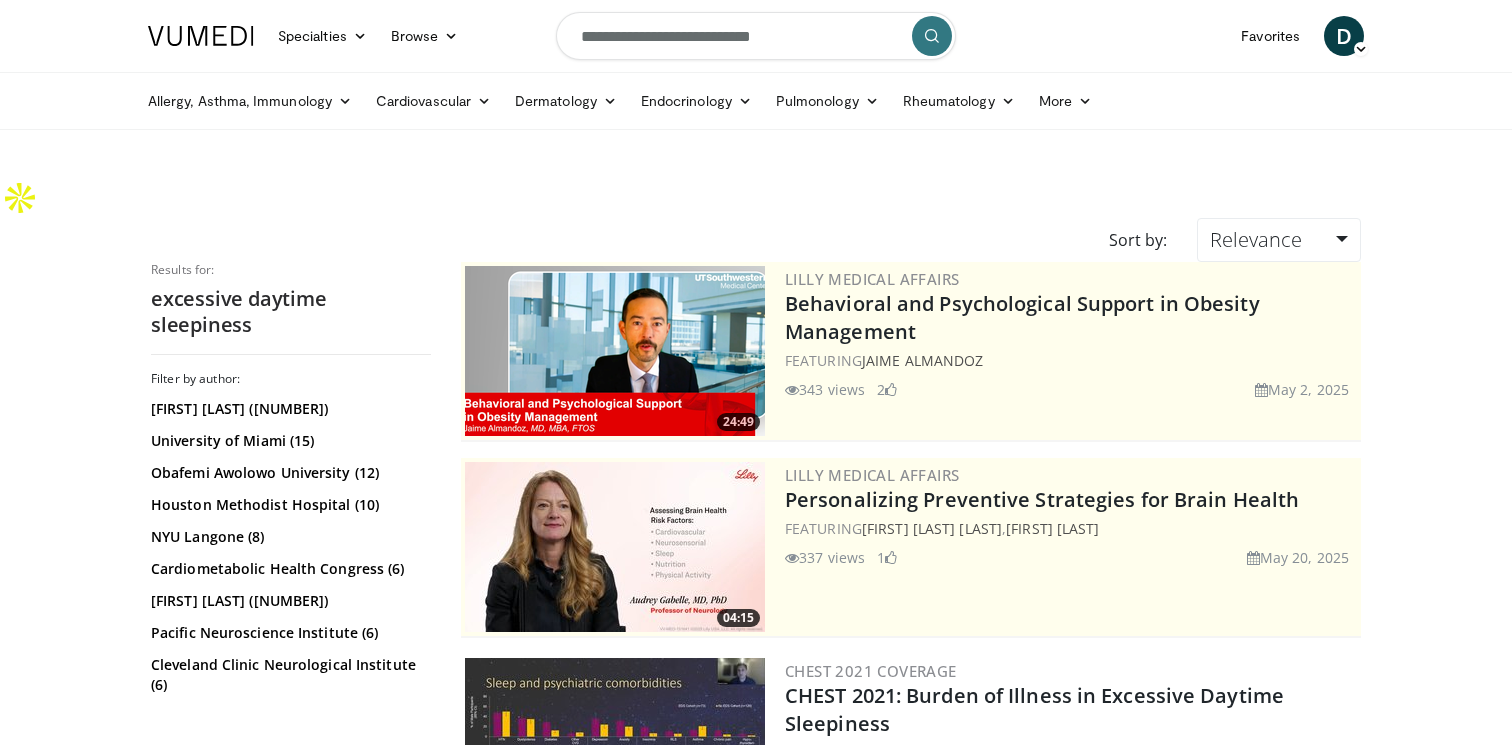 click on "**********" at bounding box center (756, 36) 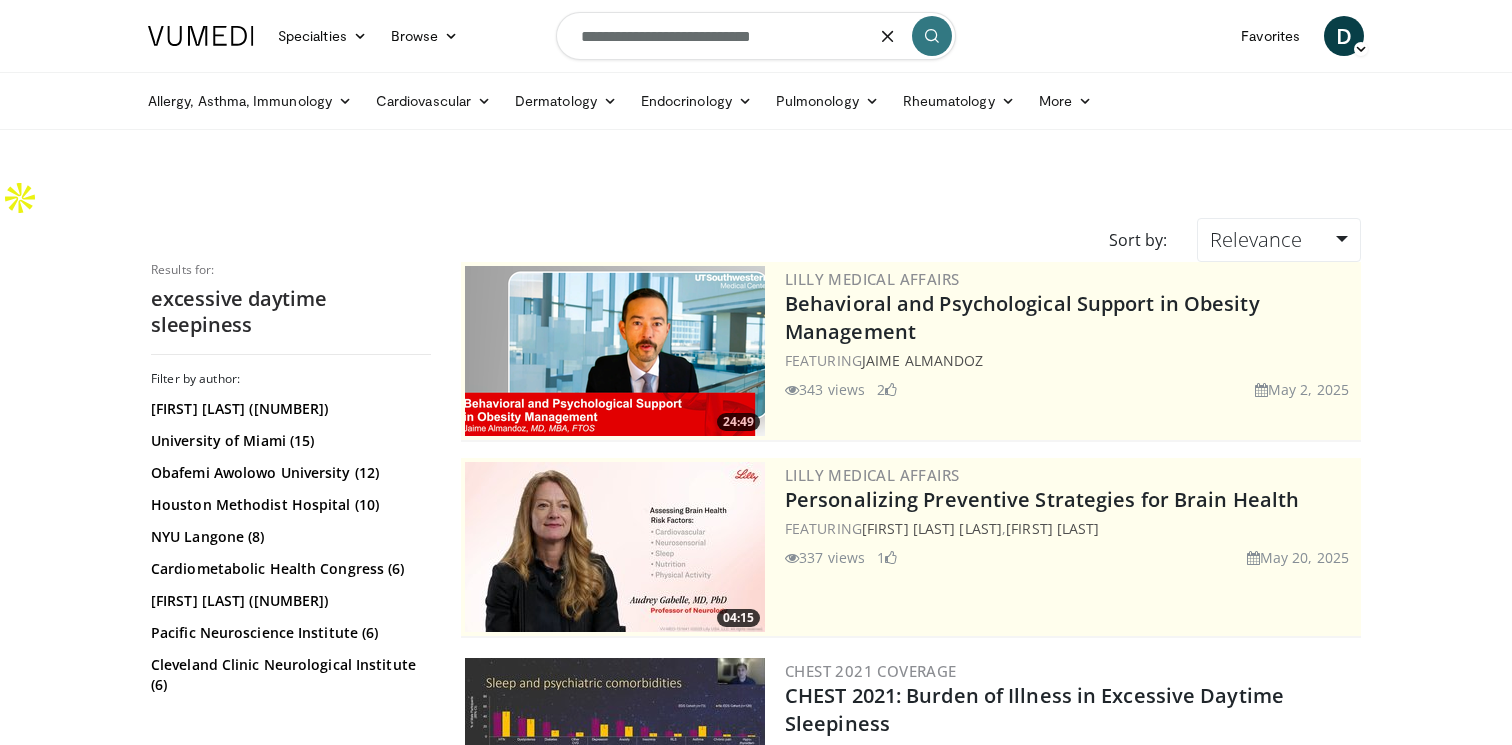 click at bounding box center [888, 36] 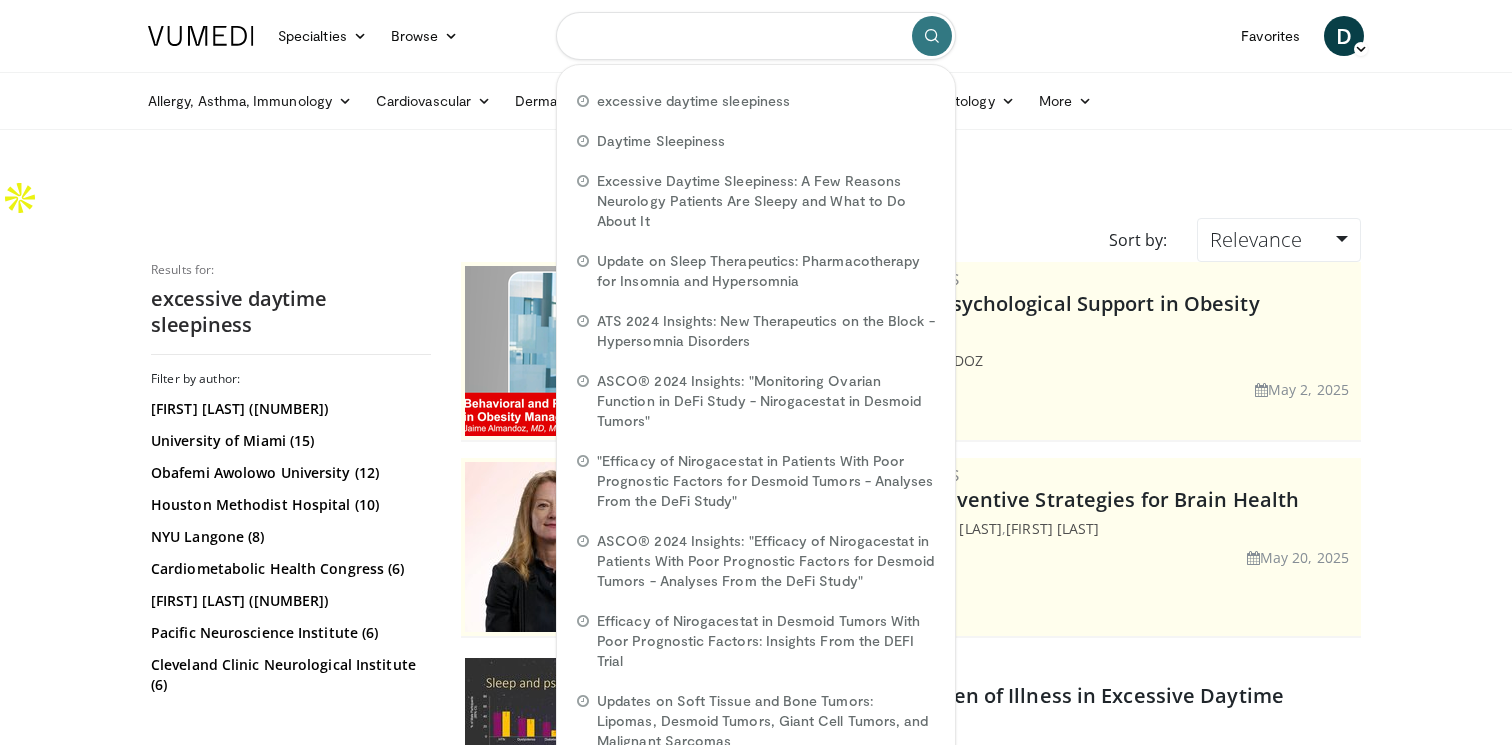 paste on "**********" 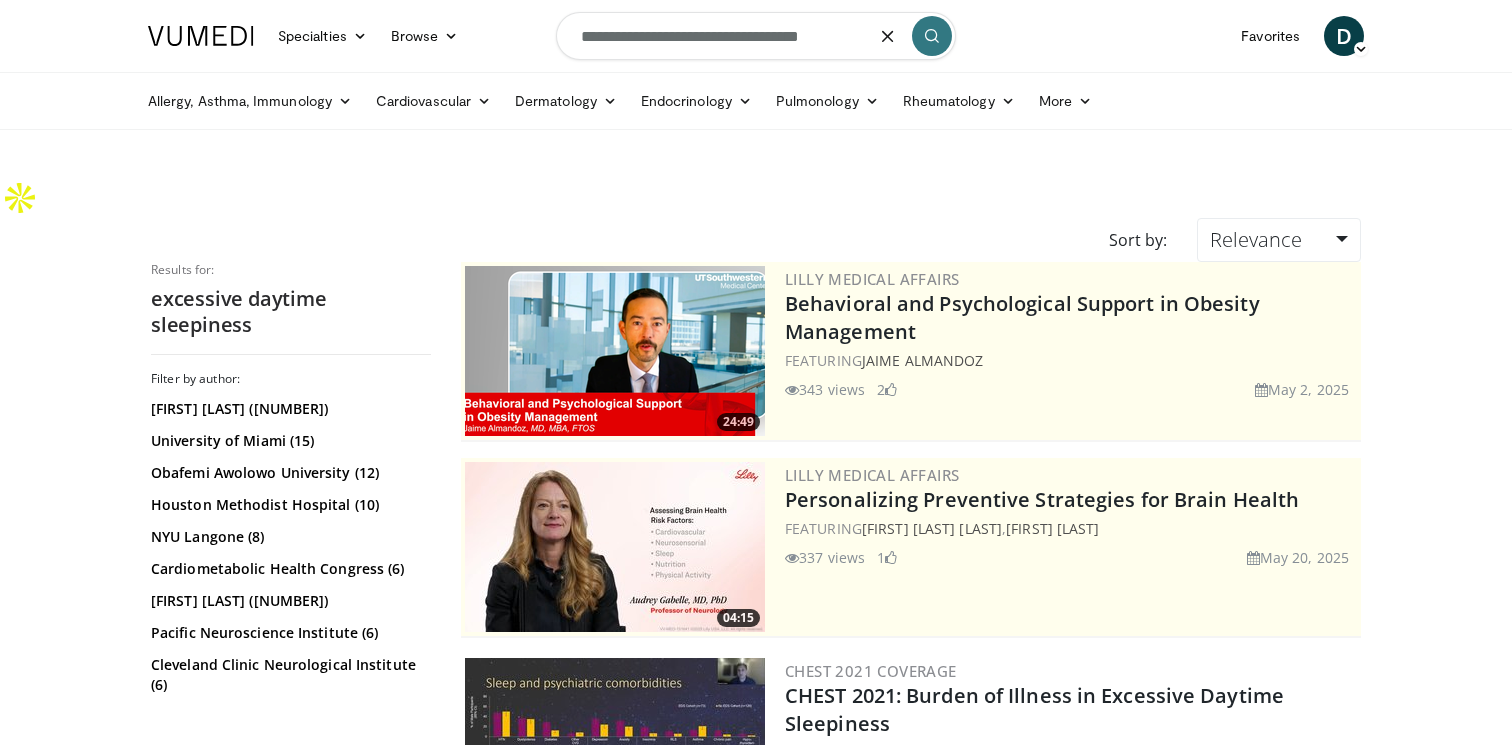type on "**********" 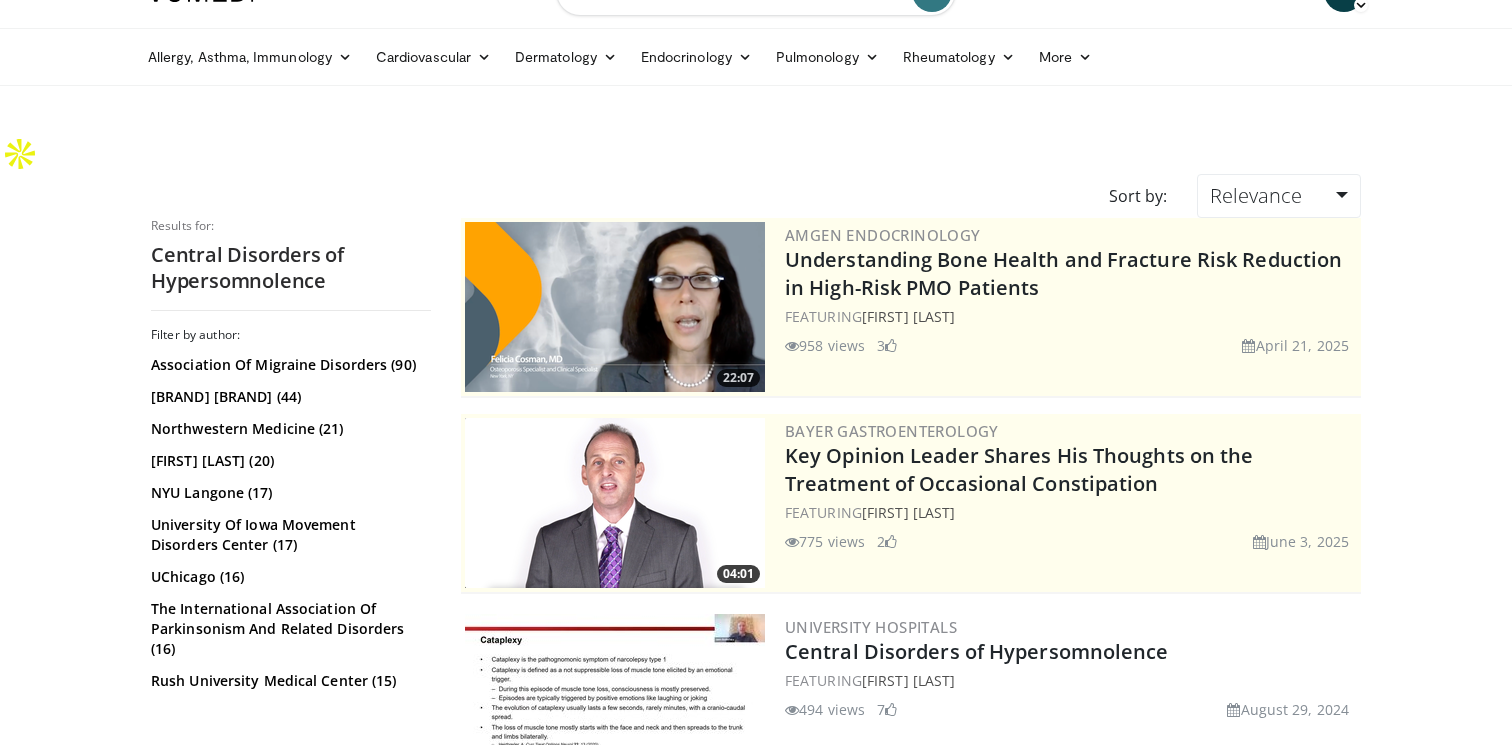 scroll, scrollTop: 0, scrollLeft: 0, axis: both 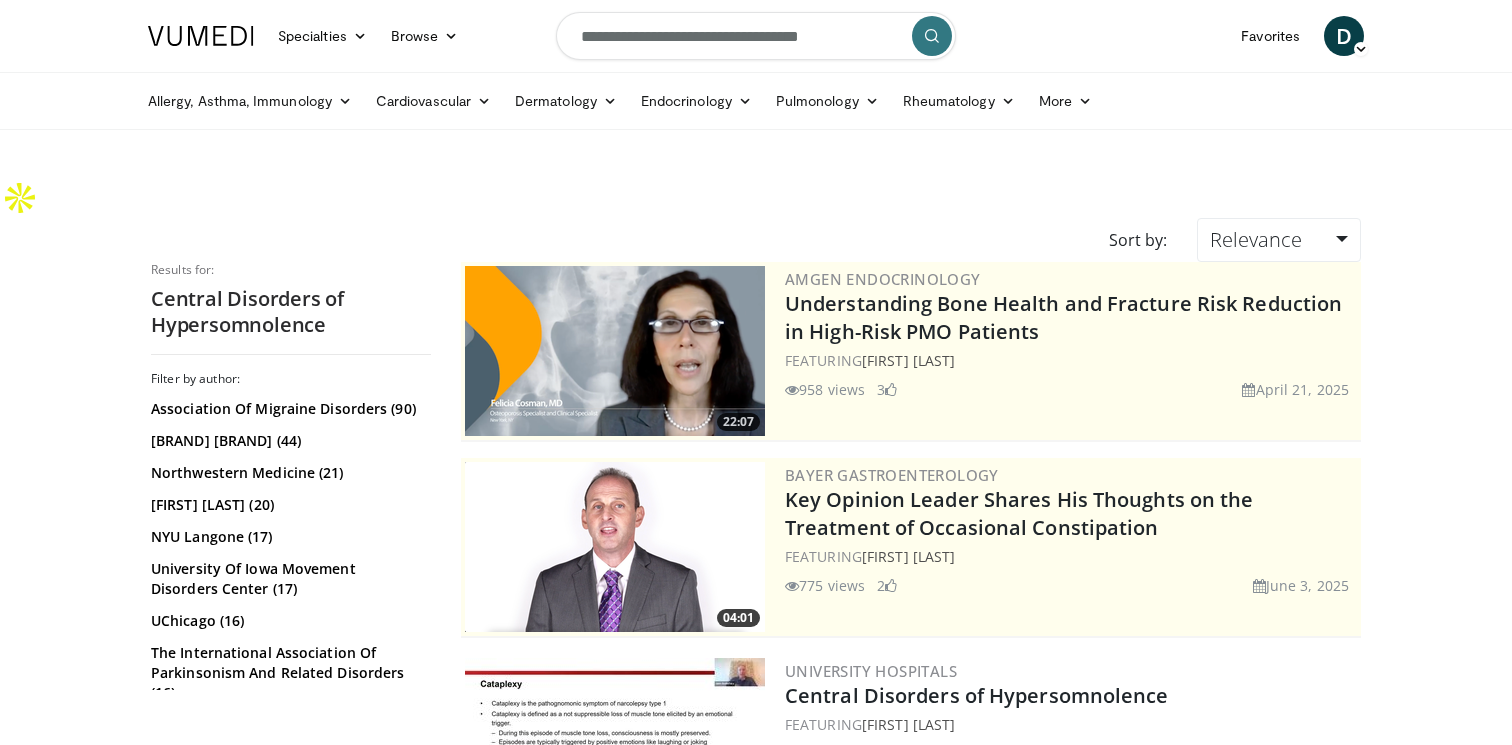click on "**********" at bounding box center [756, 36] 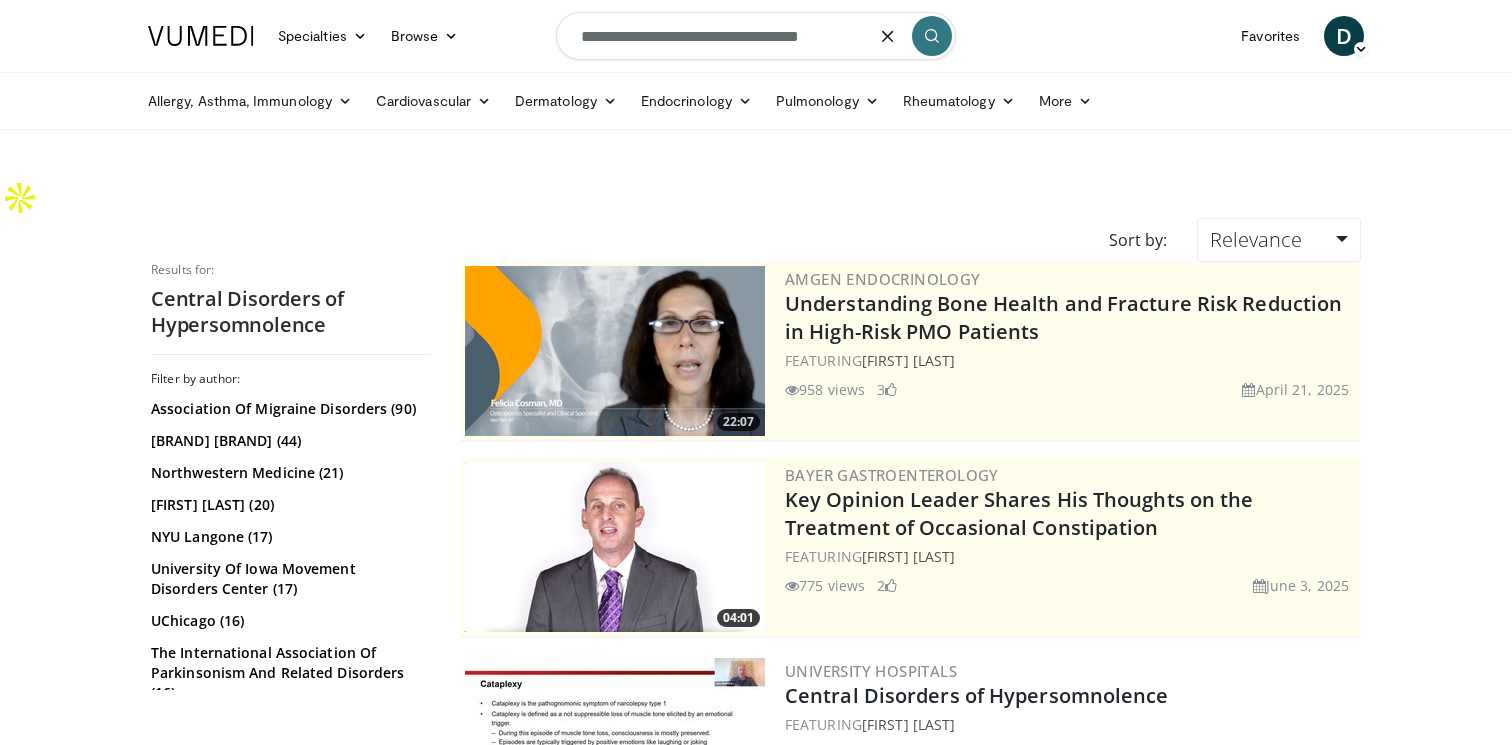 click at bounding box center (888, 36) 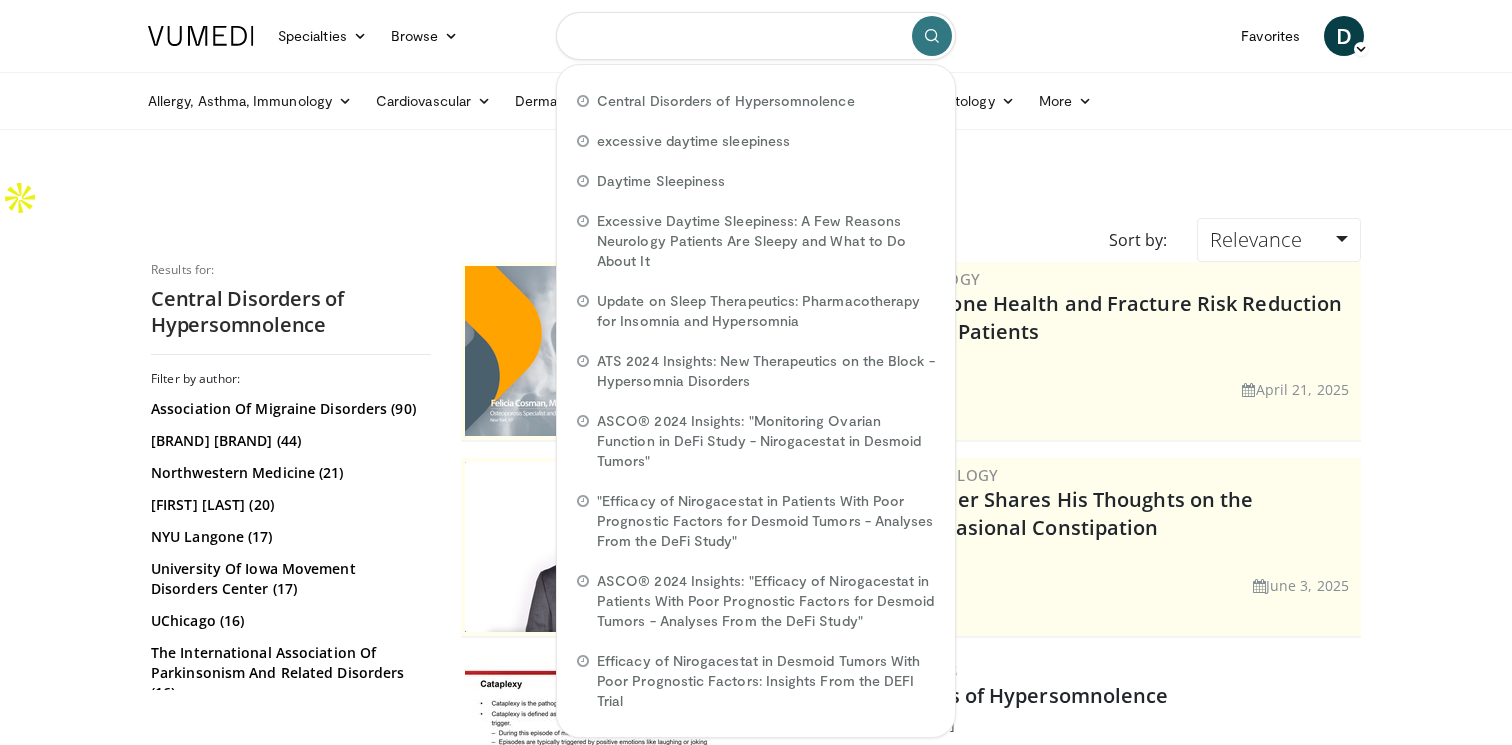 paste on "**********" 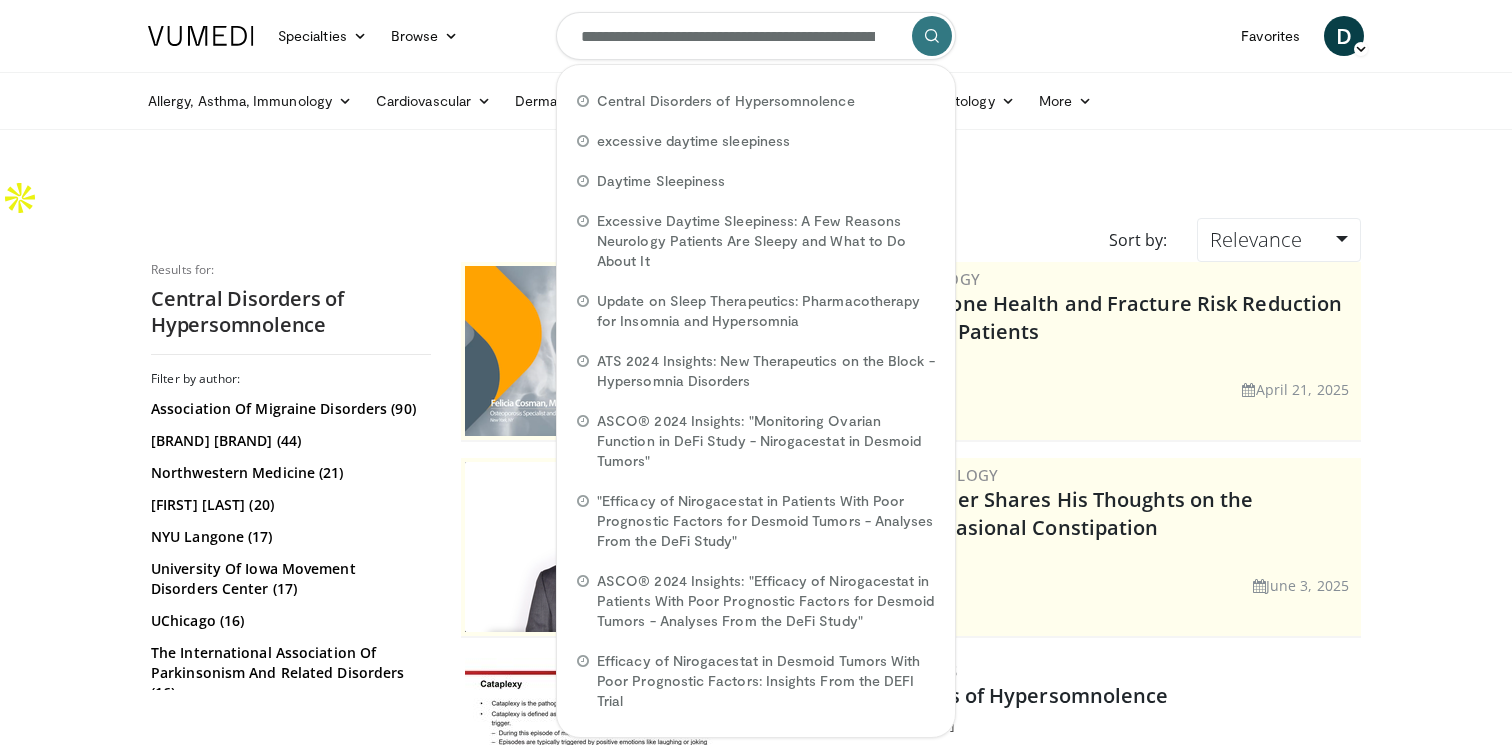 scroll, scrollTop: 0, scrollLeft: 254, axis: horizontal 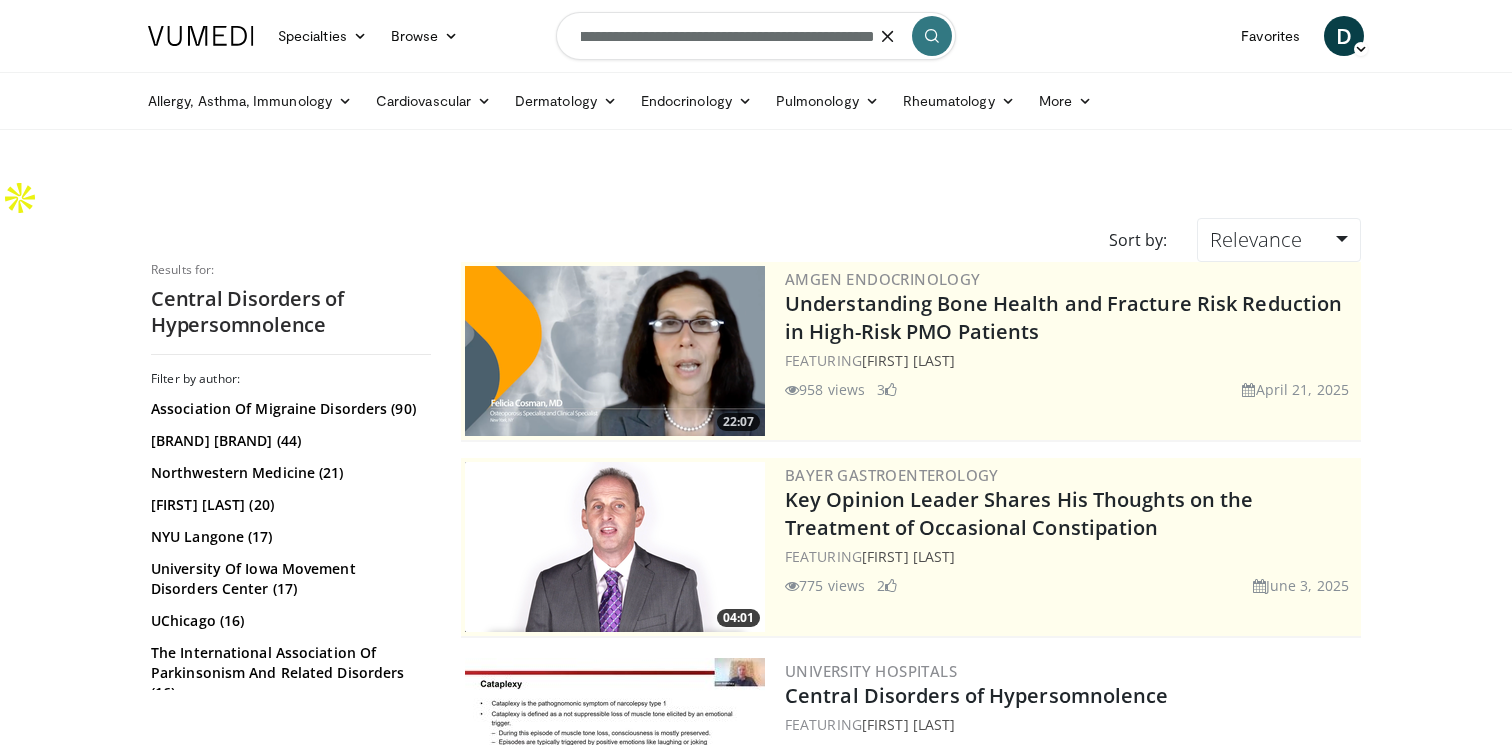 type on "**********" 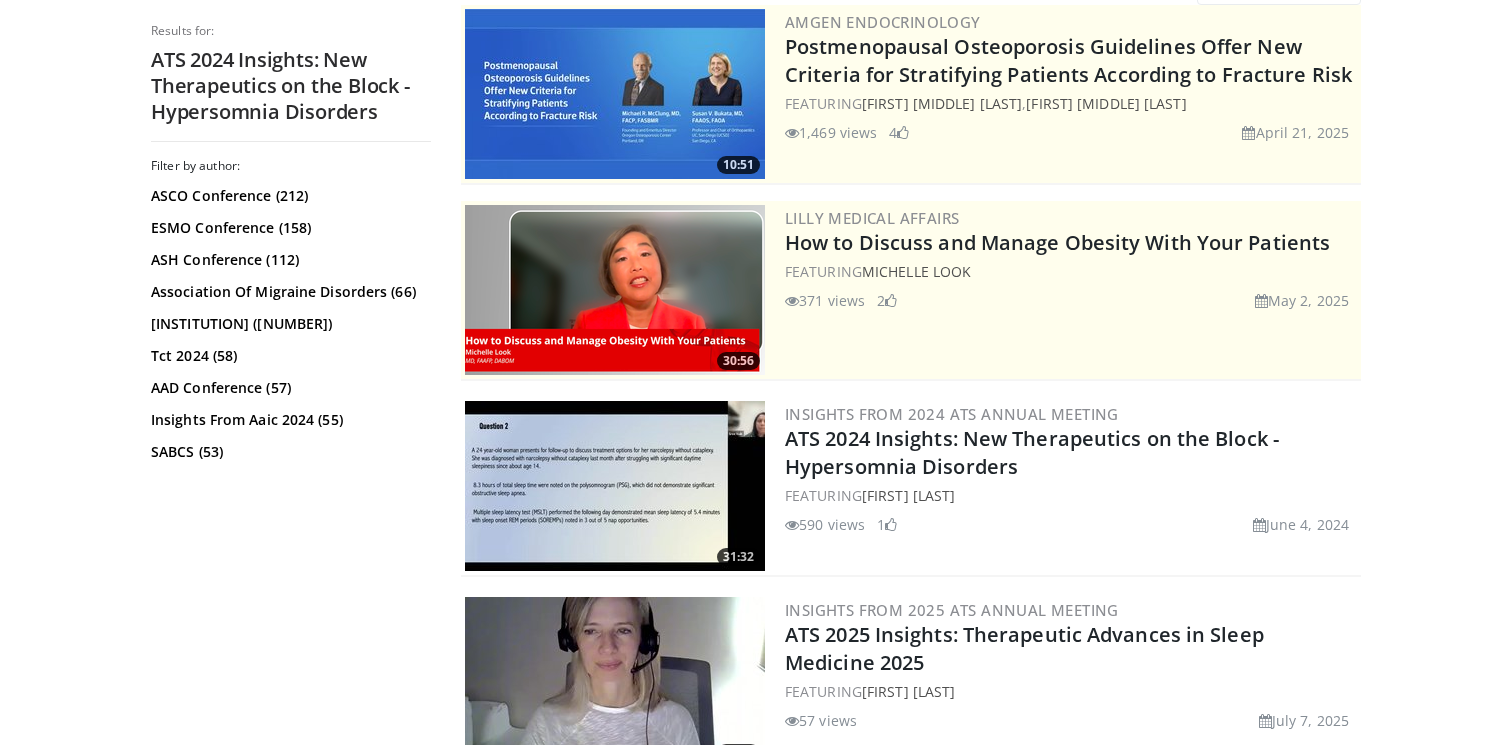 scroll, scrollTop: 0, scrollLeft: 0, axis: both 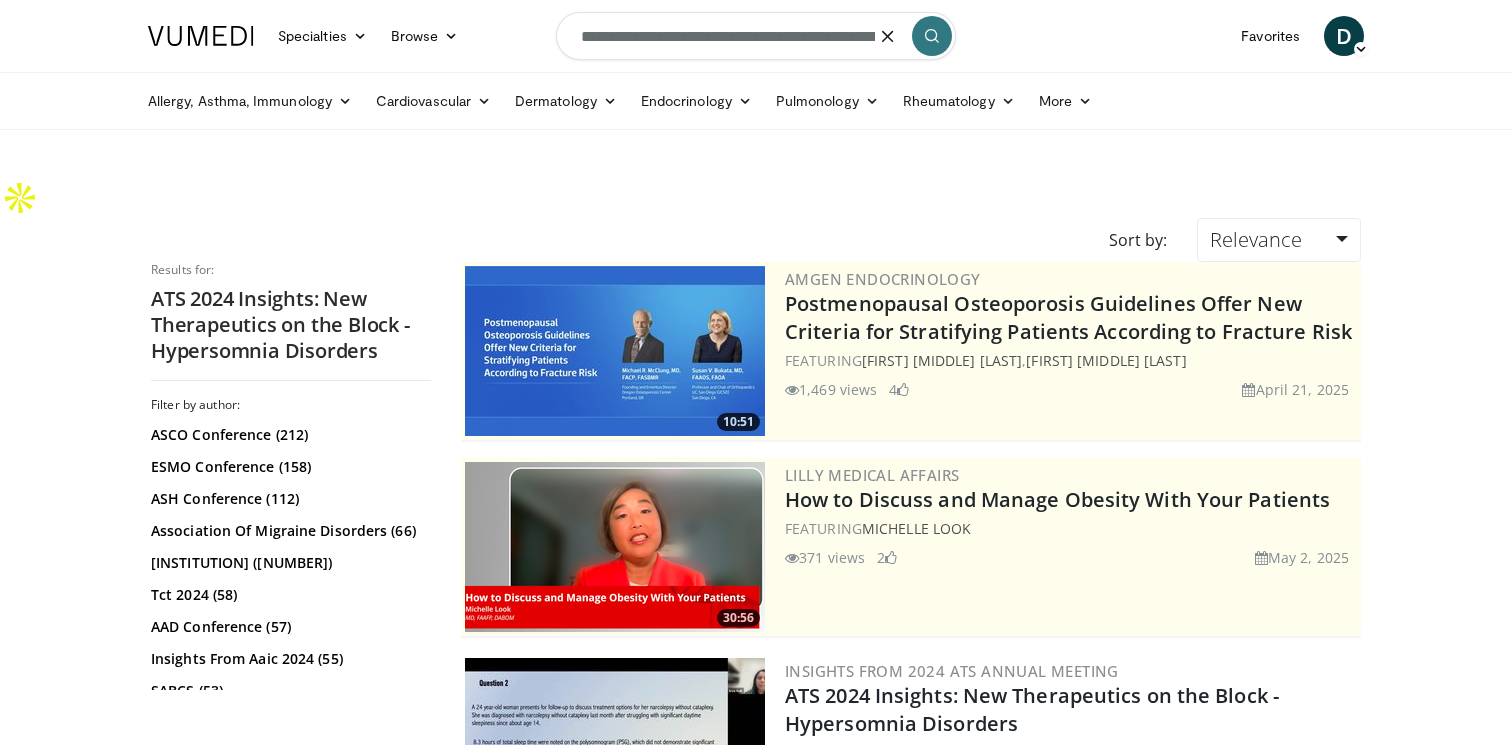 click on "**********" at bounding box center (756, 36) 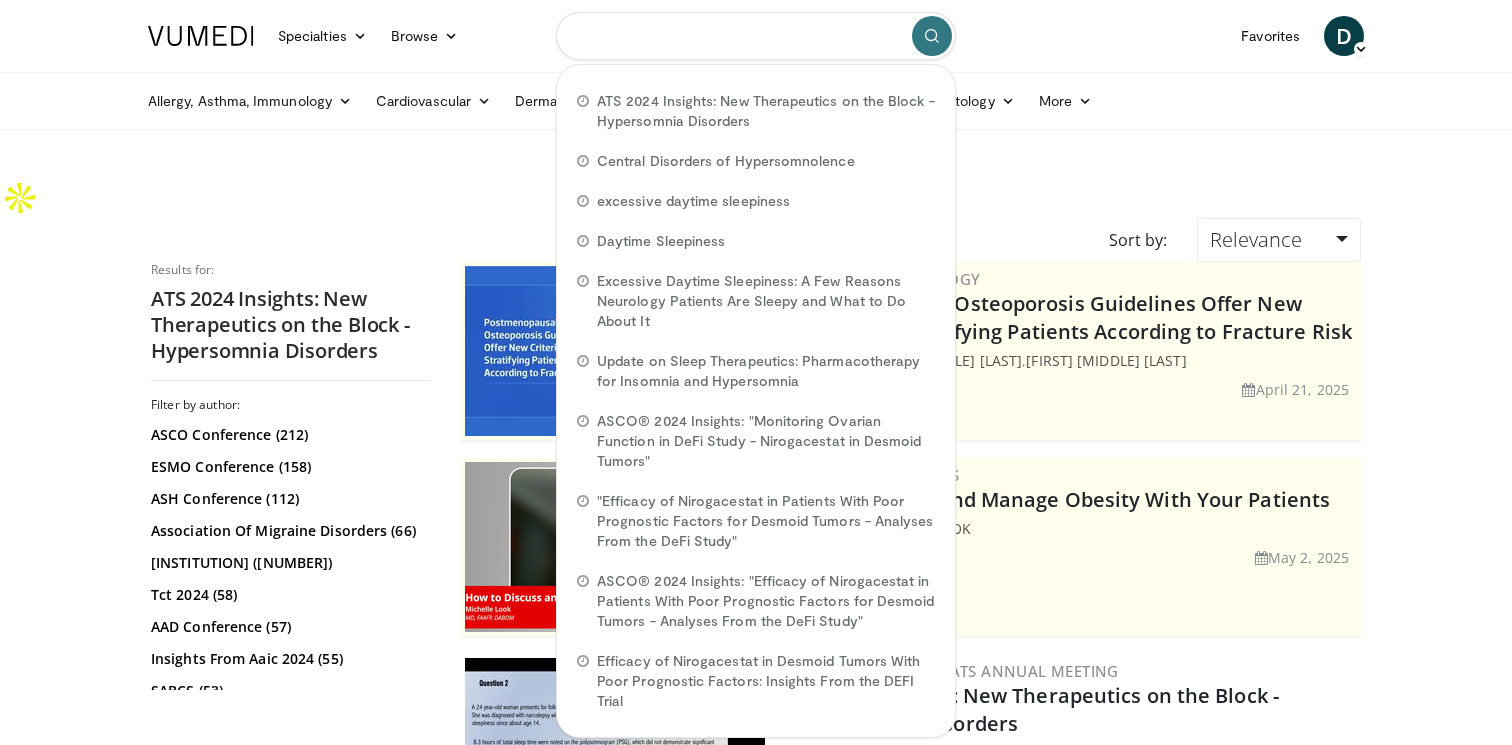 paste on "**********" 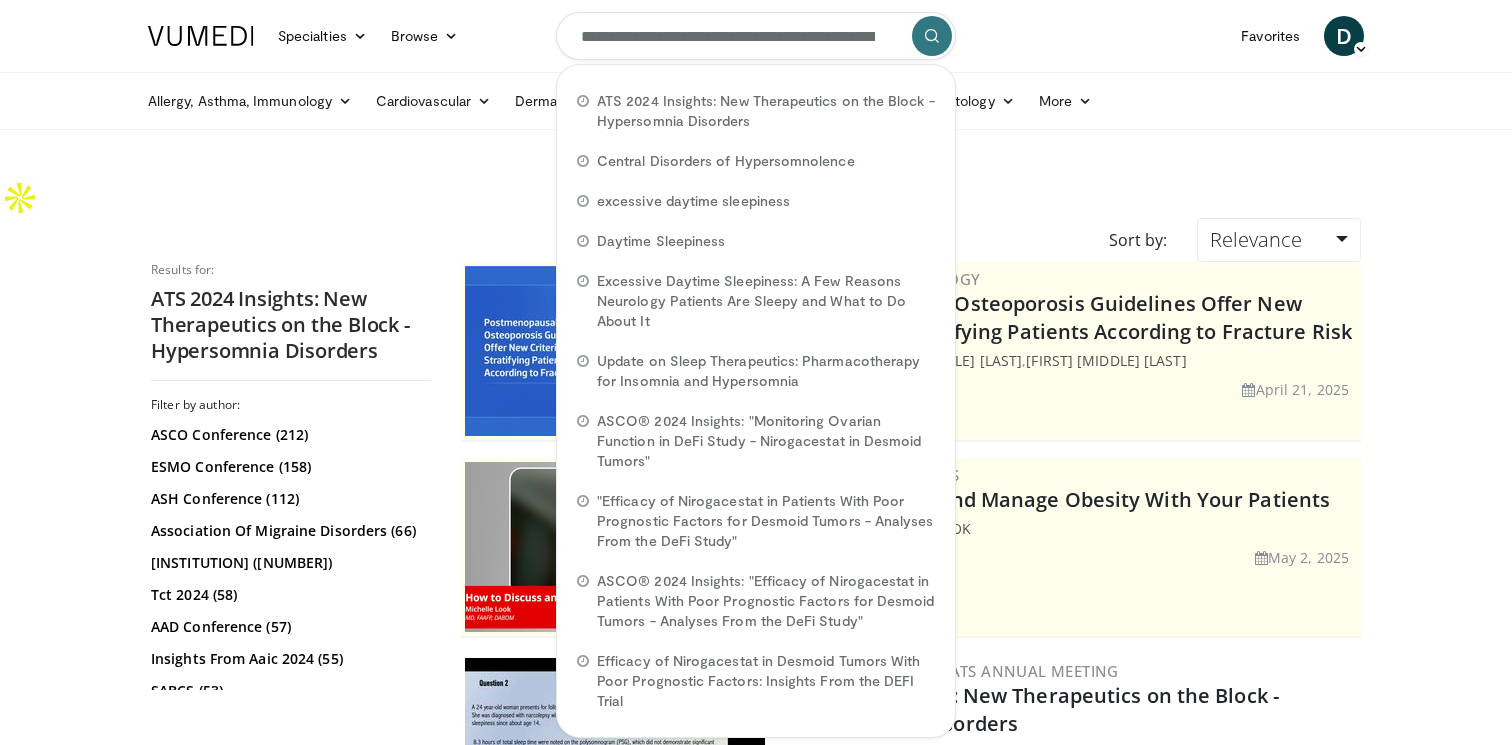 scroll, scrollTop: 0, scrollLeft: 290, axis: horizontal 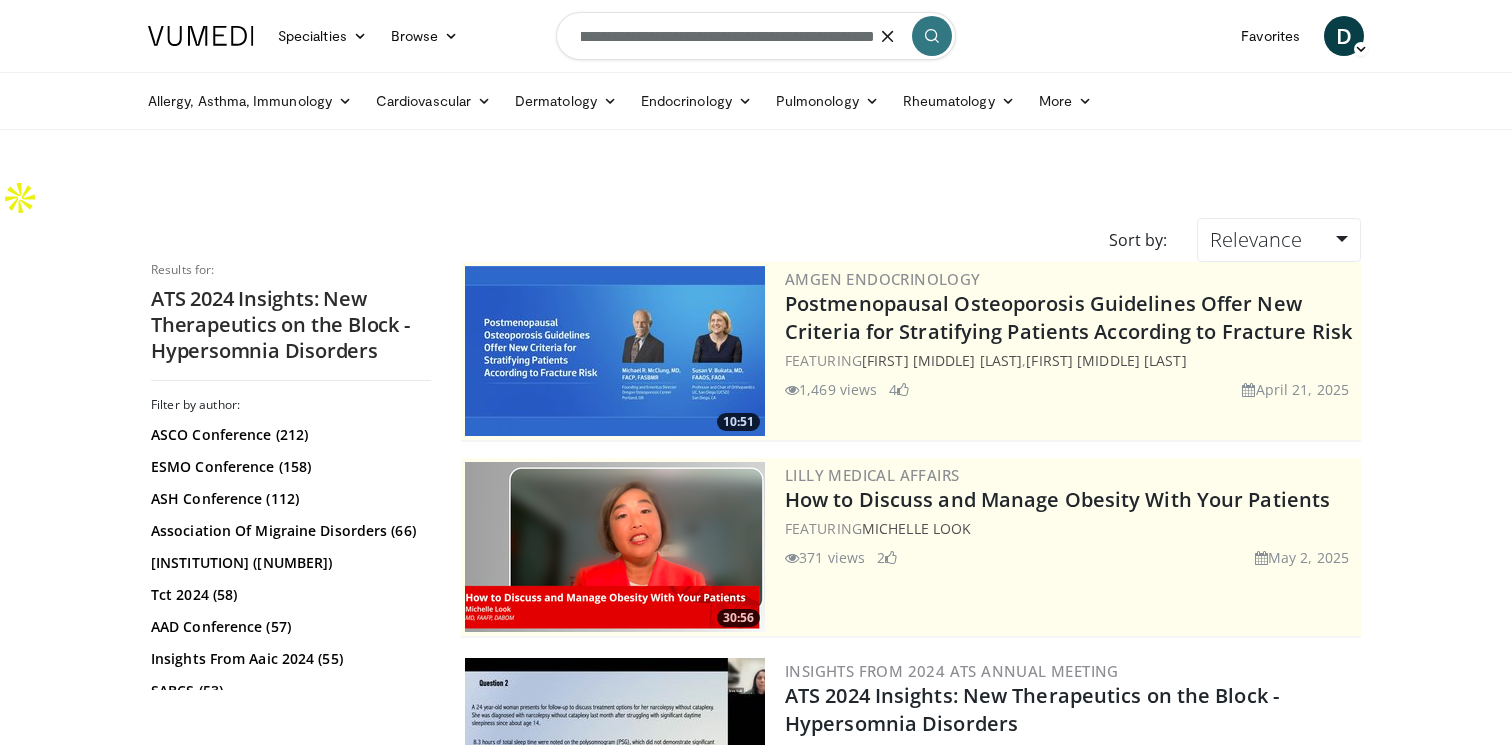 type on "**********" 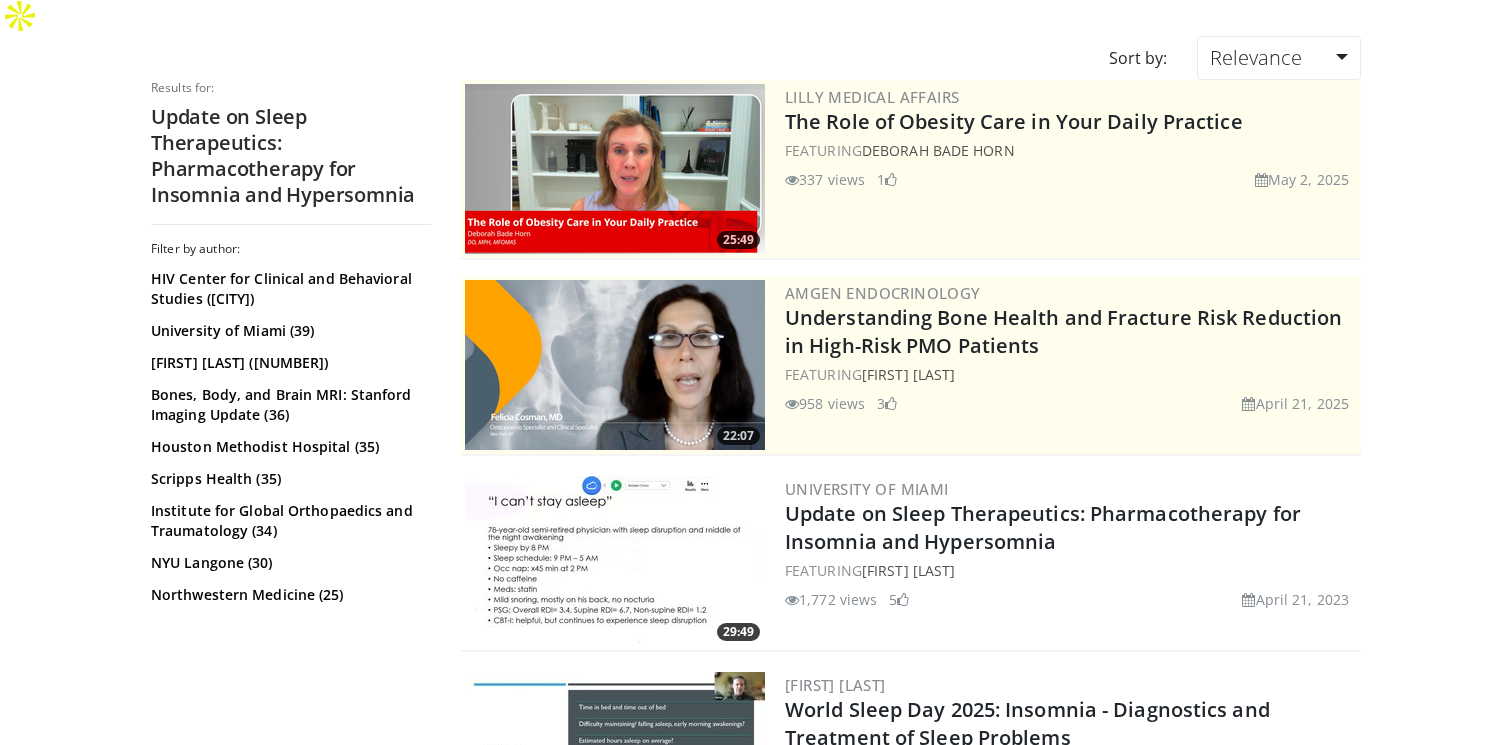 scroll, scrollTop: 0, scrollLeft: 0, axis: both 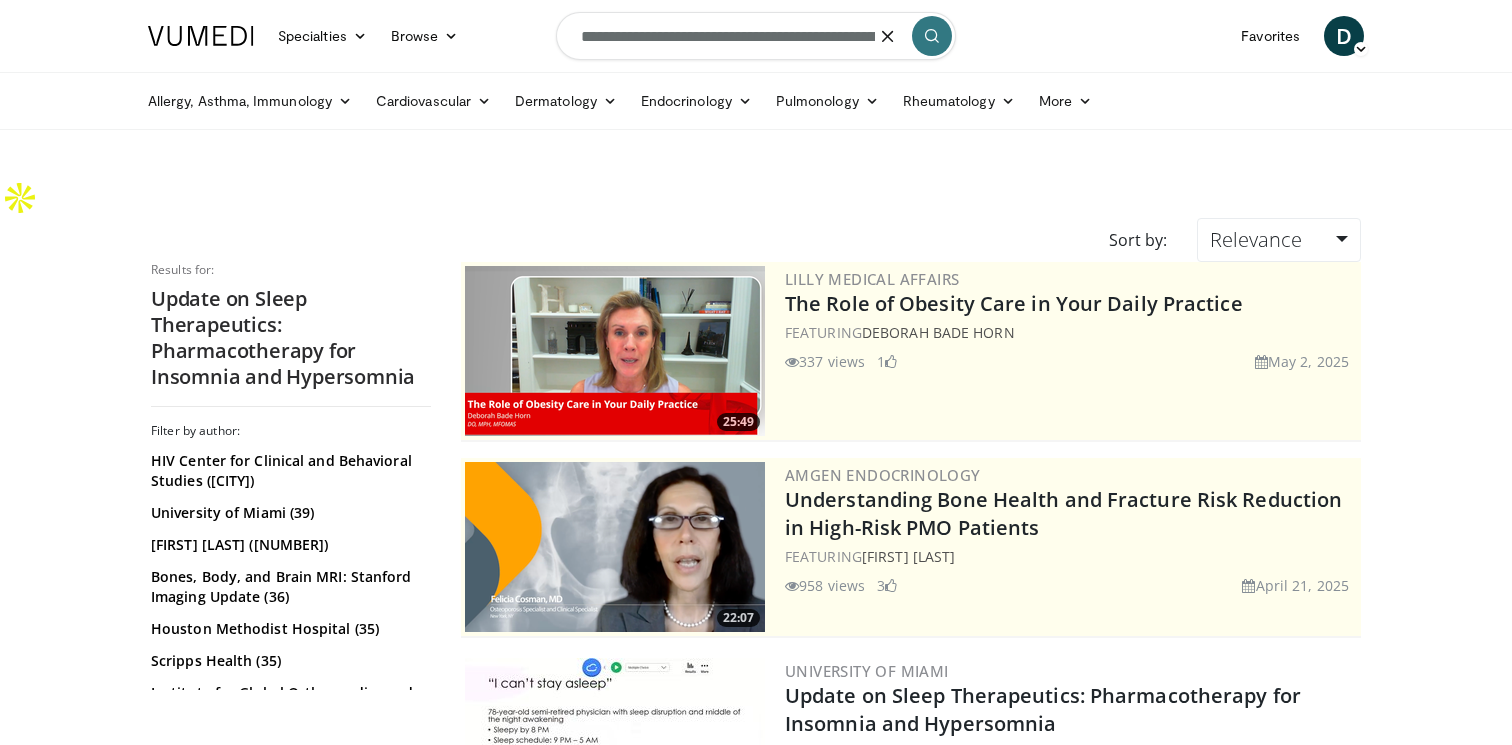 click on "**********" at bounding box center (756, 36) 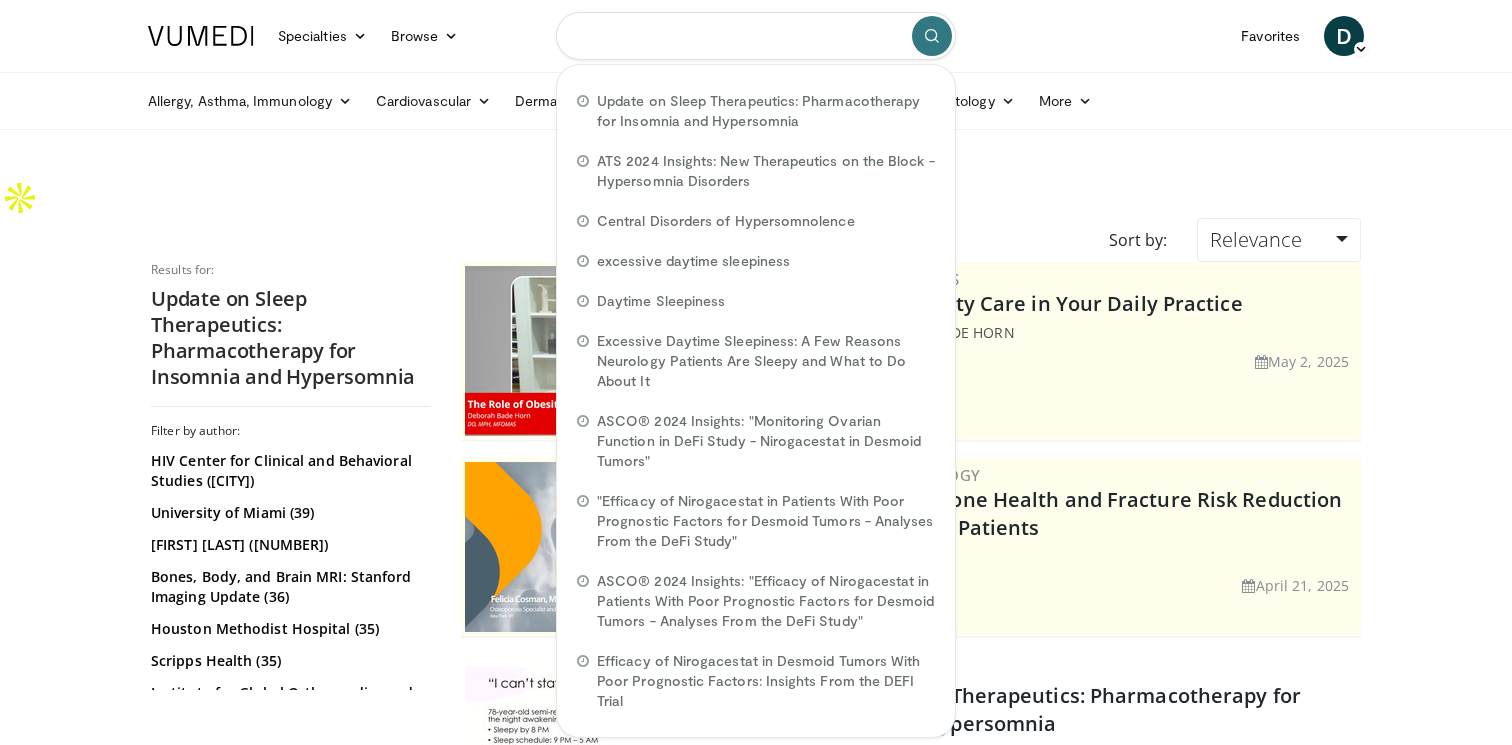 paste on "**********" 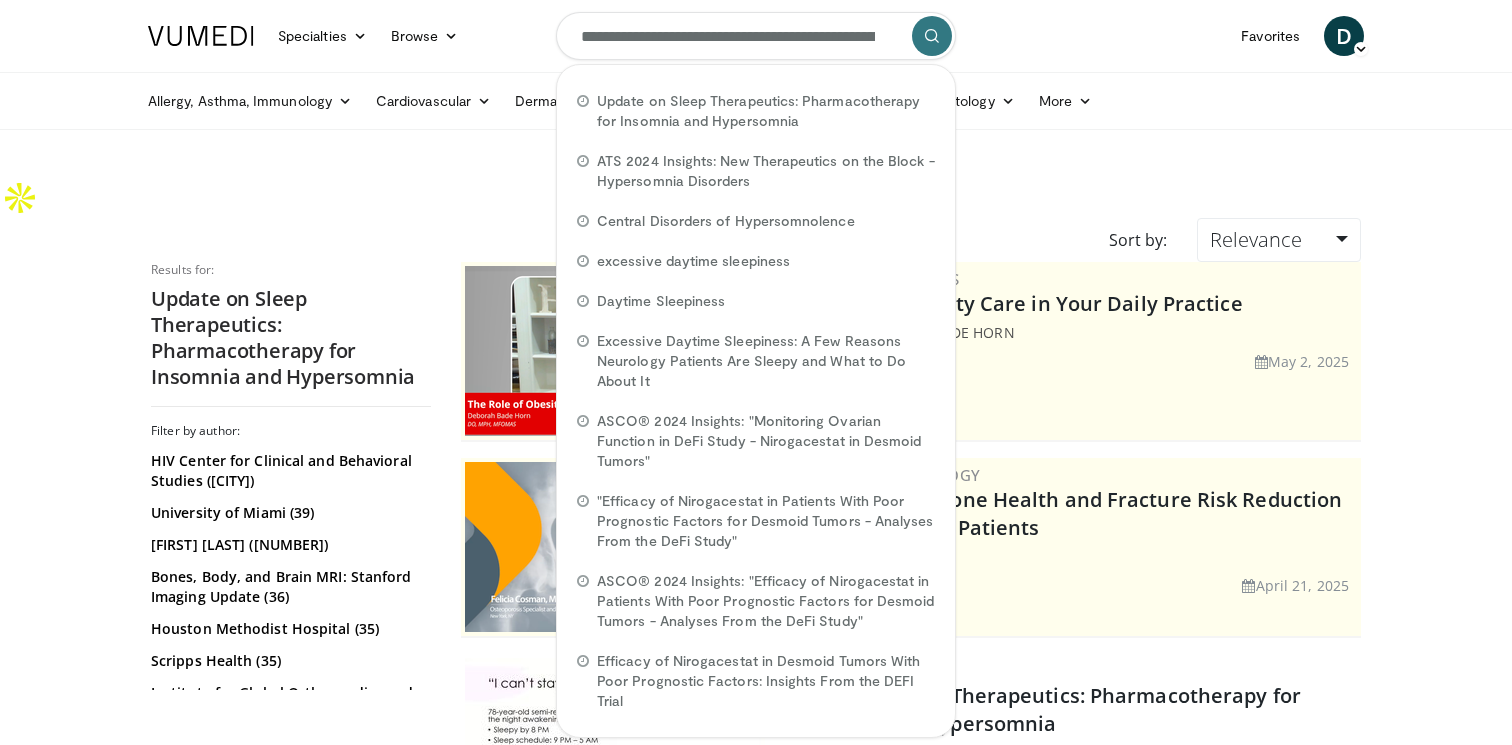 scroll, scrollTop: 0, scrollLeft: 446, axis: horizontal 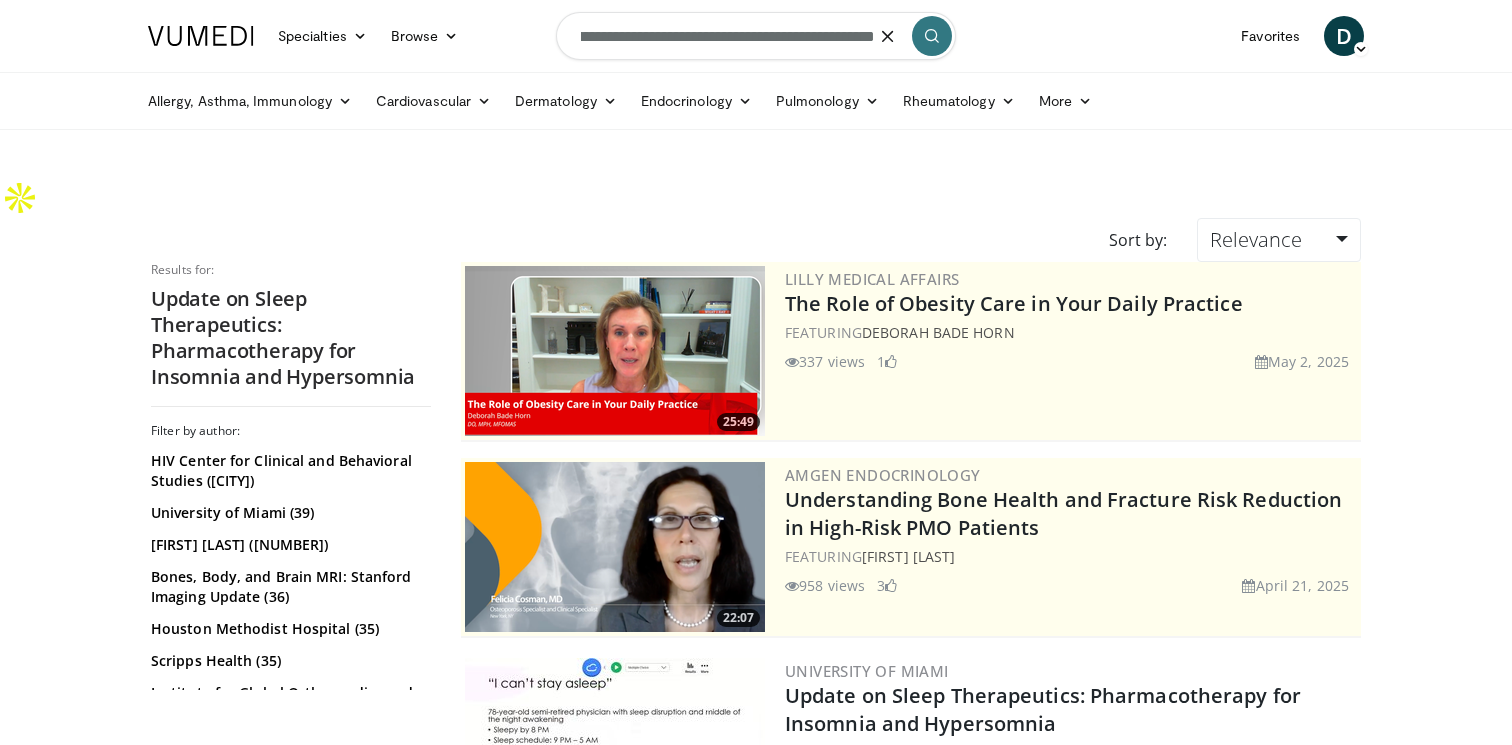 type on "**********" 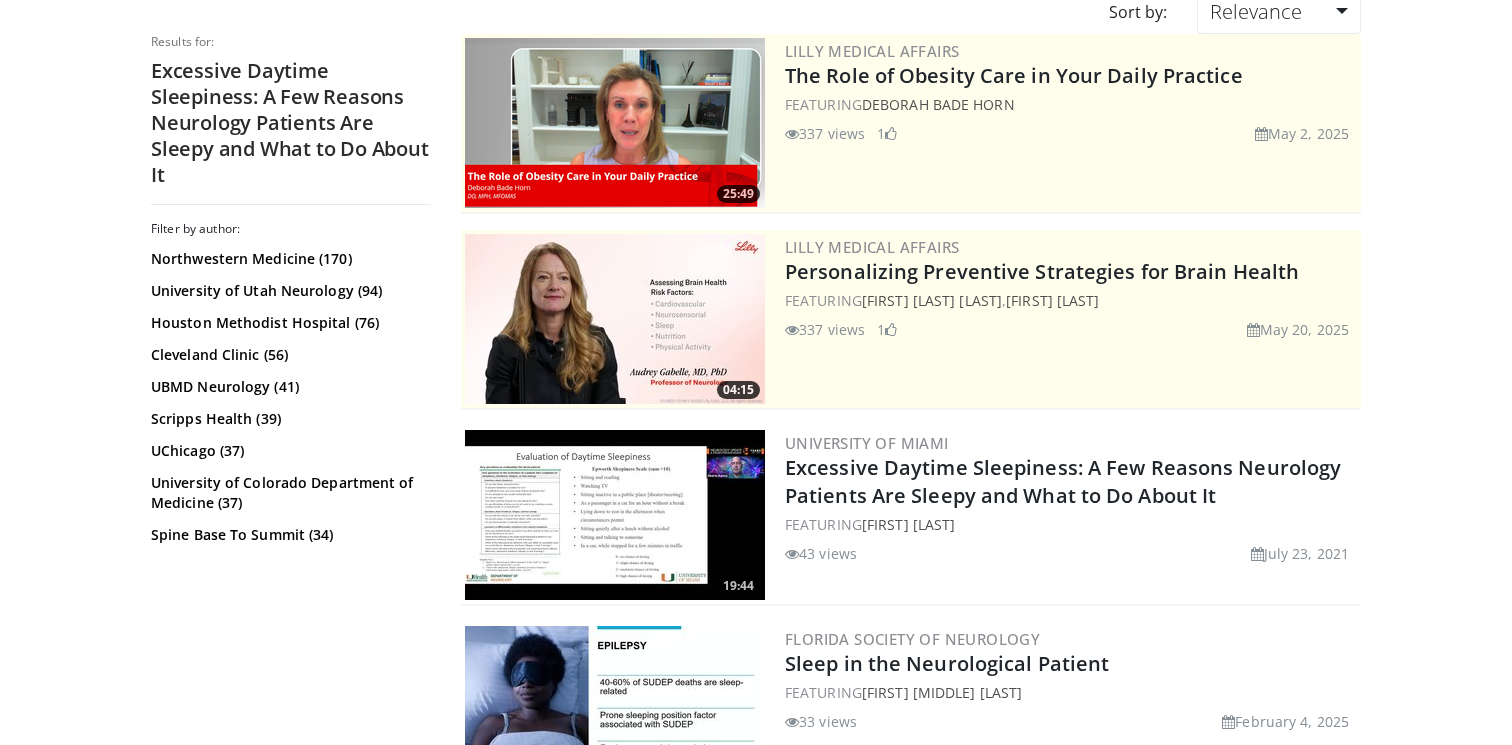 scroll, scrollTop: 239, scrollLeft: 0, axis: vertical 